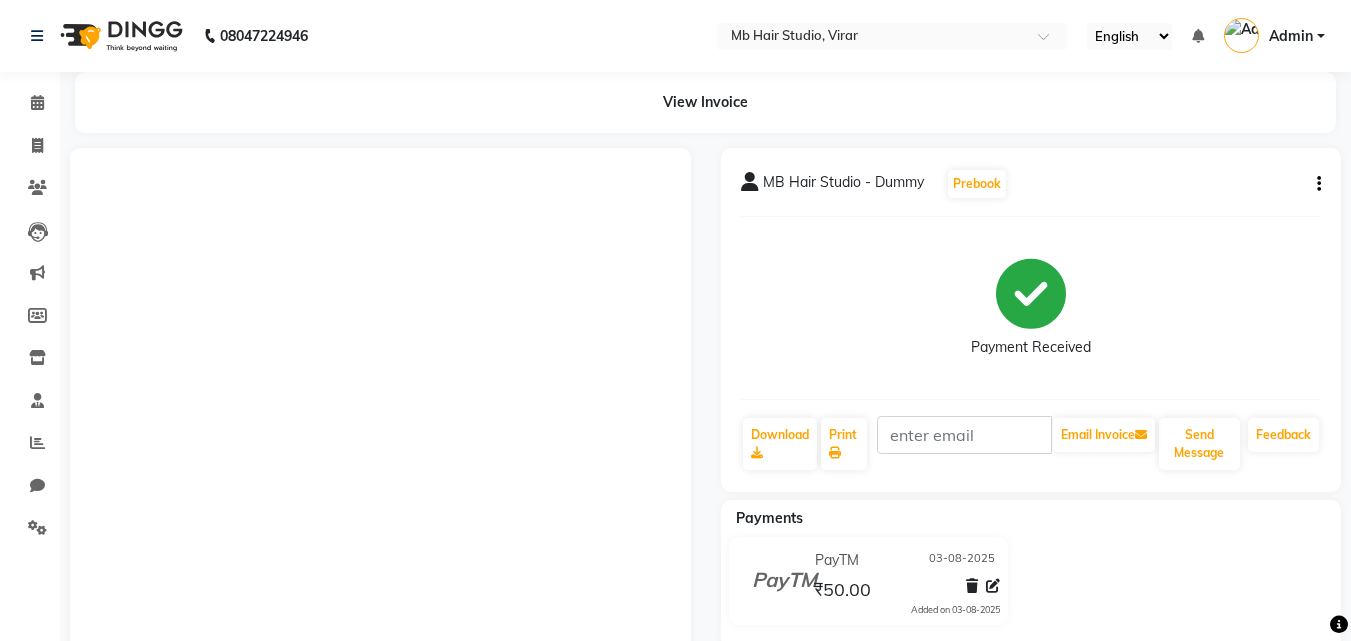 scroll, scrollTop: 0, scrollLeft: 0, axis: both 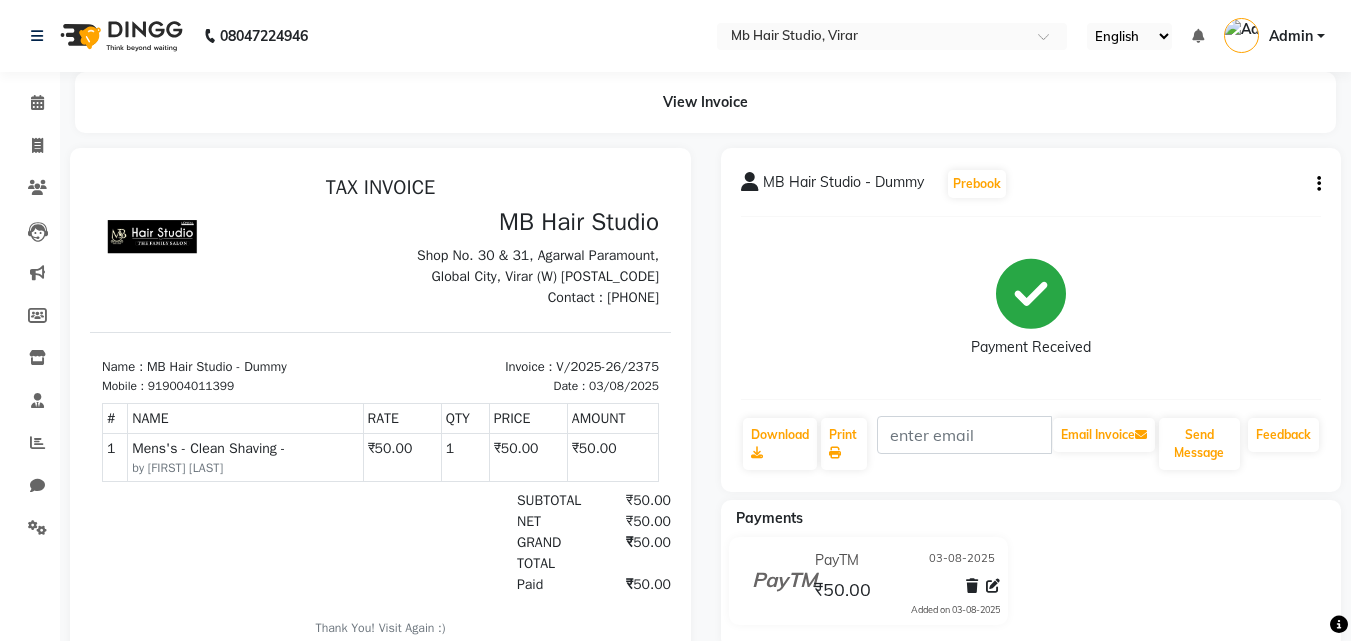 select on "service" 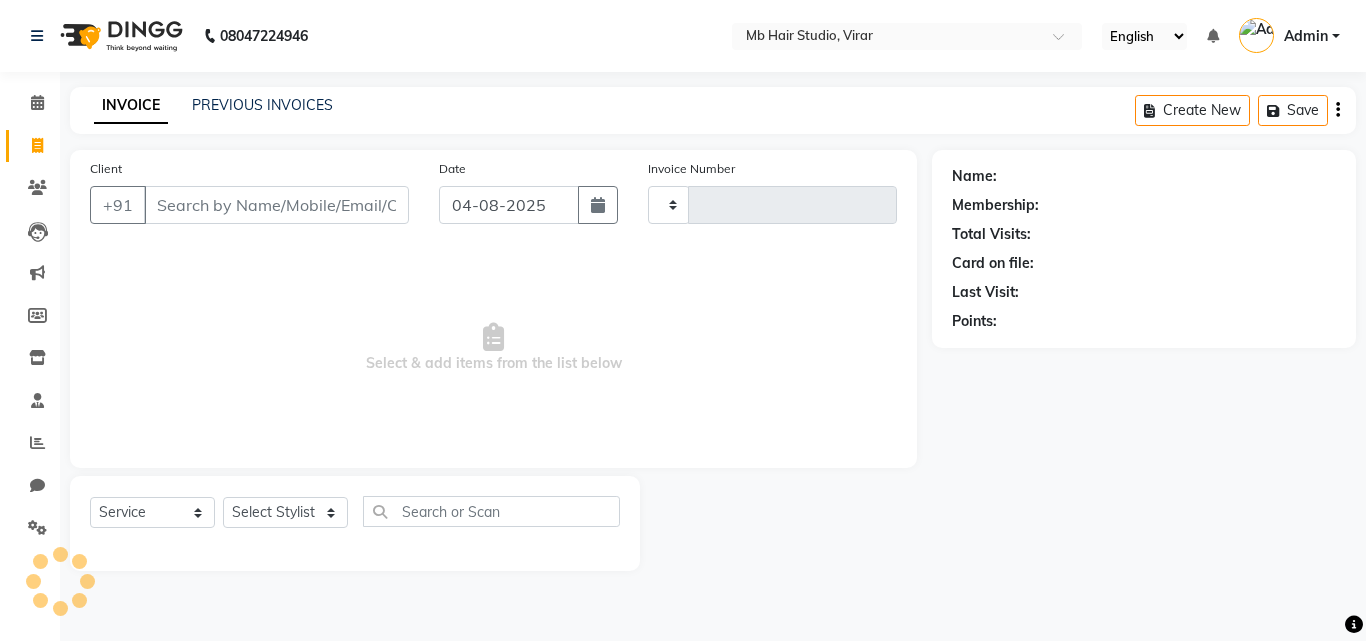 type on "2407" 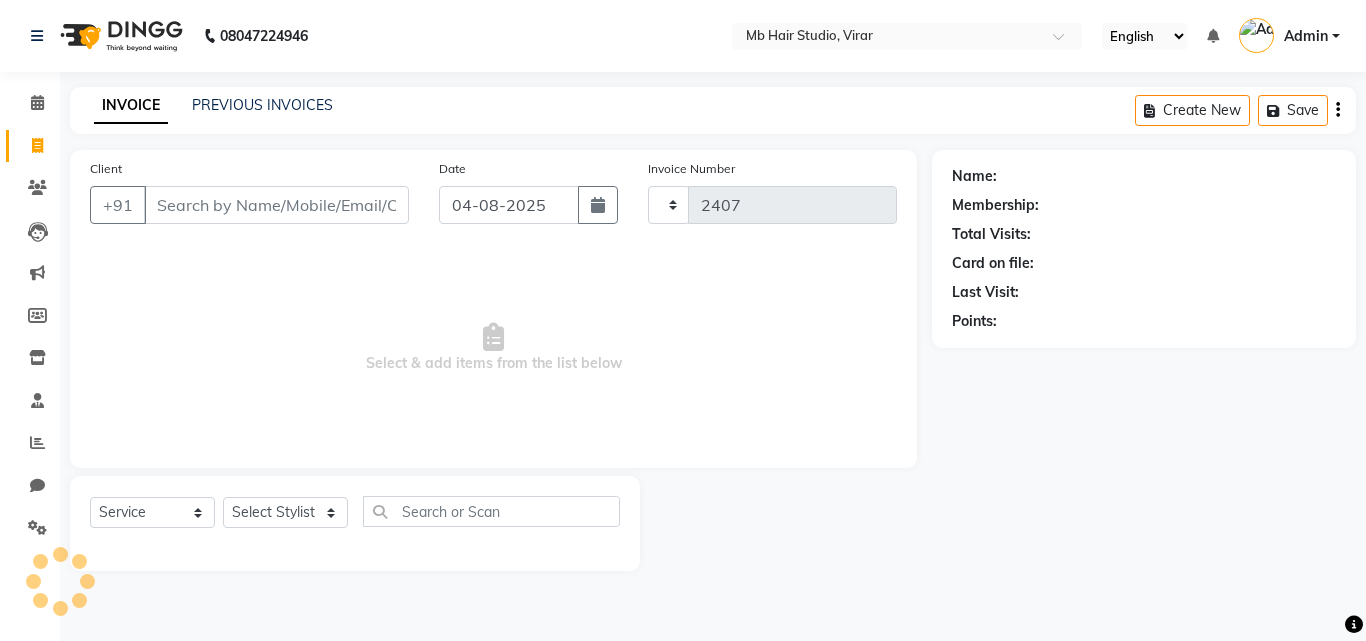 select on "7979" 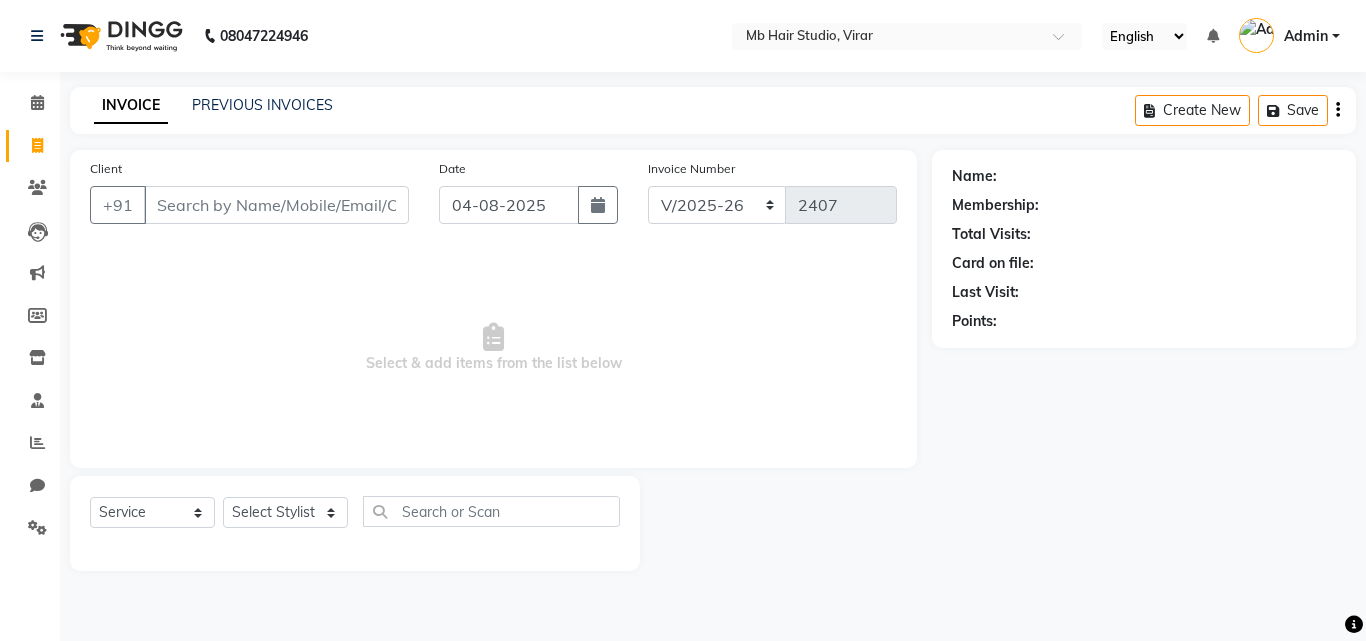 click on "INVOICE PREVIOUS INVOICES Create New   Save" 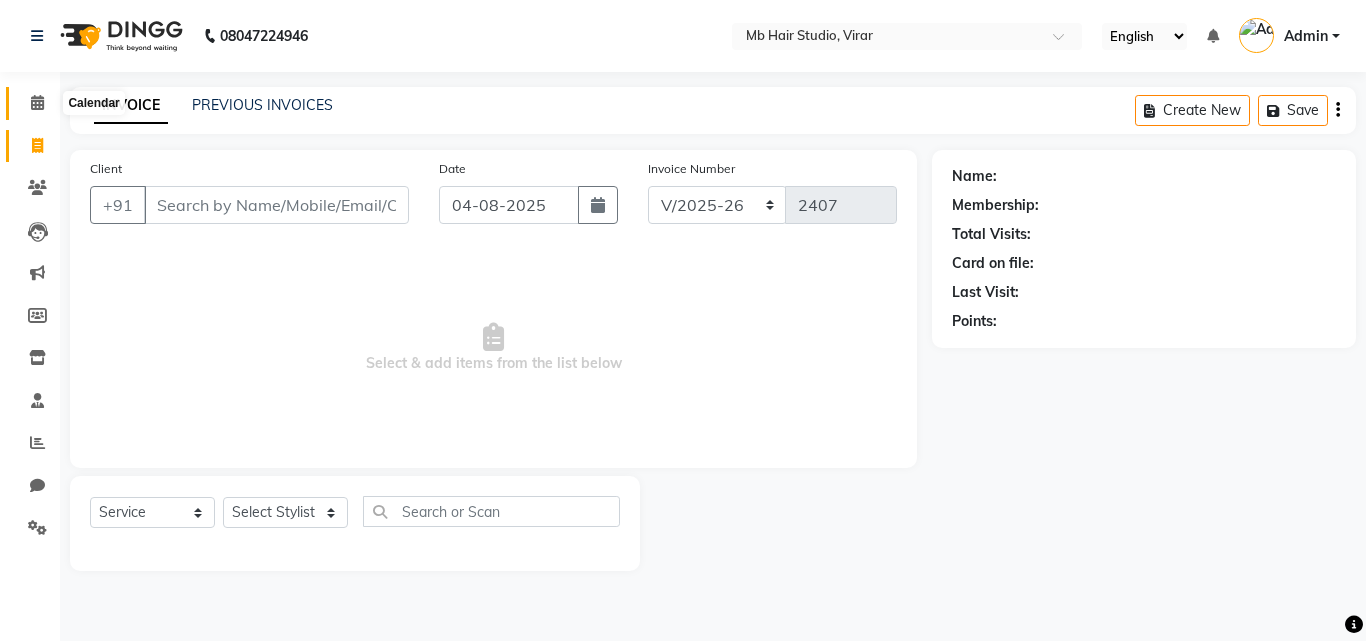 click 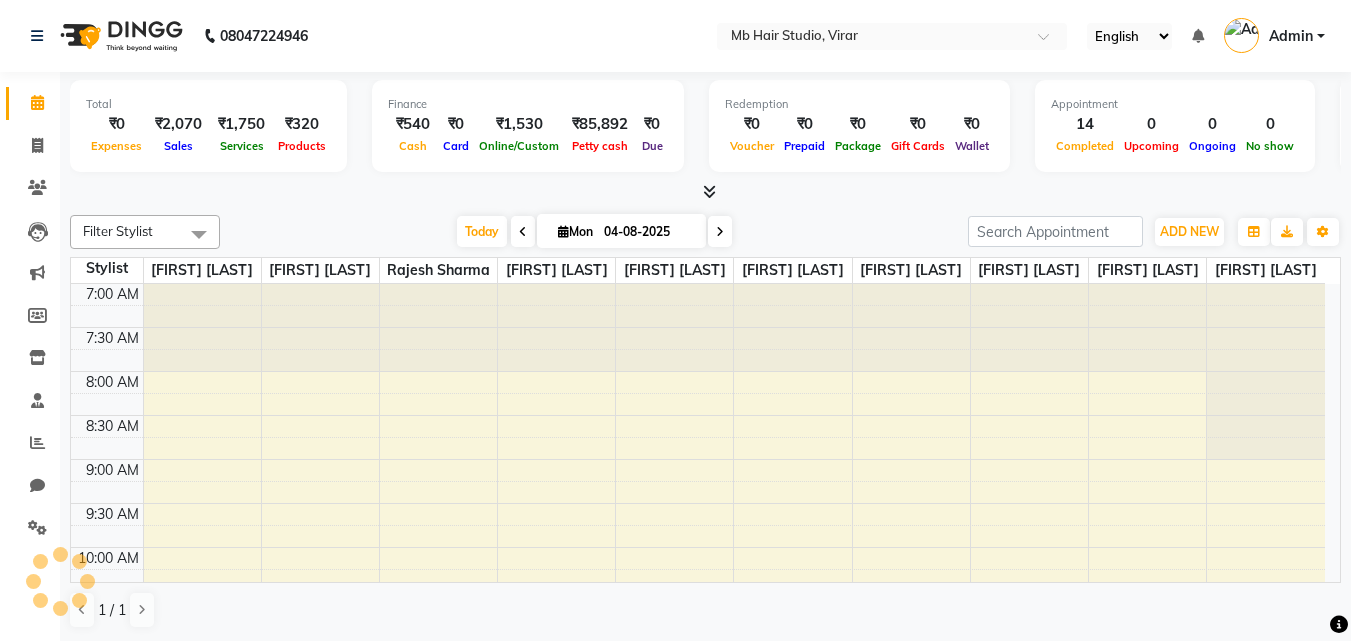 scroll, scrollTop: 0, scrollLeft: 0, axis: both 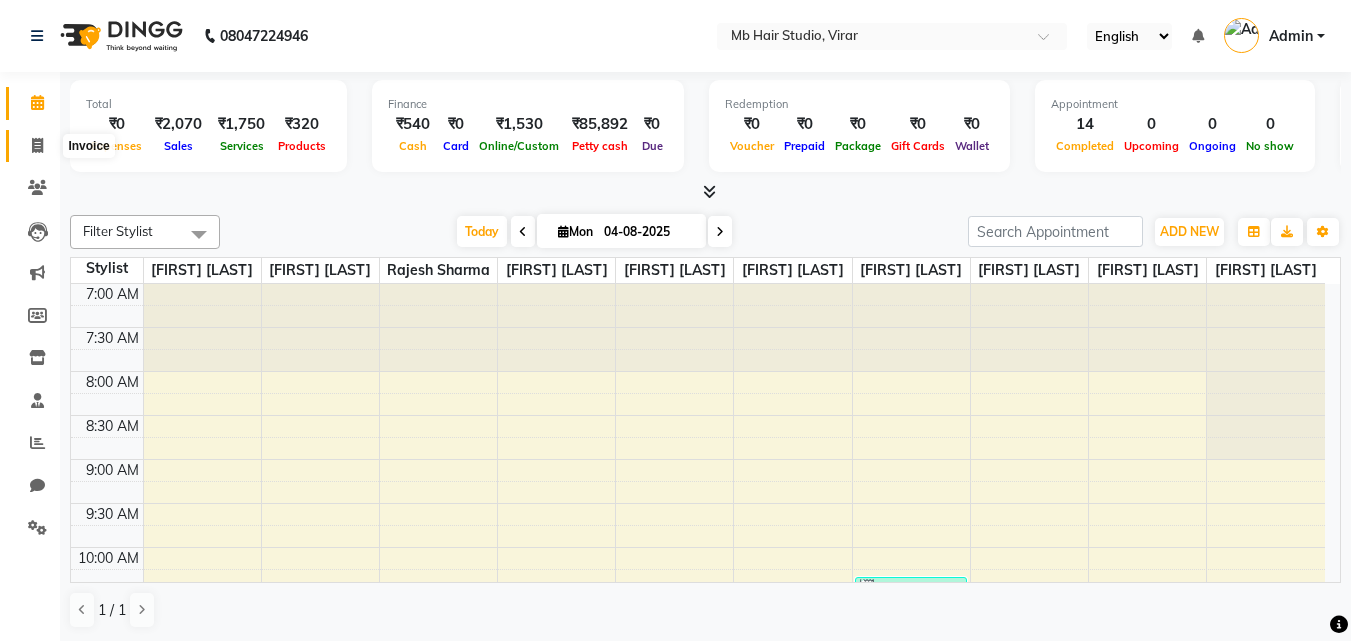 click 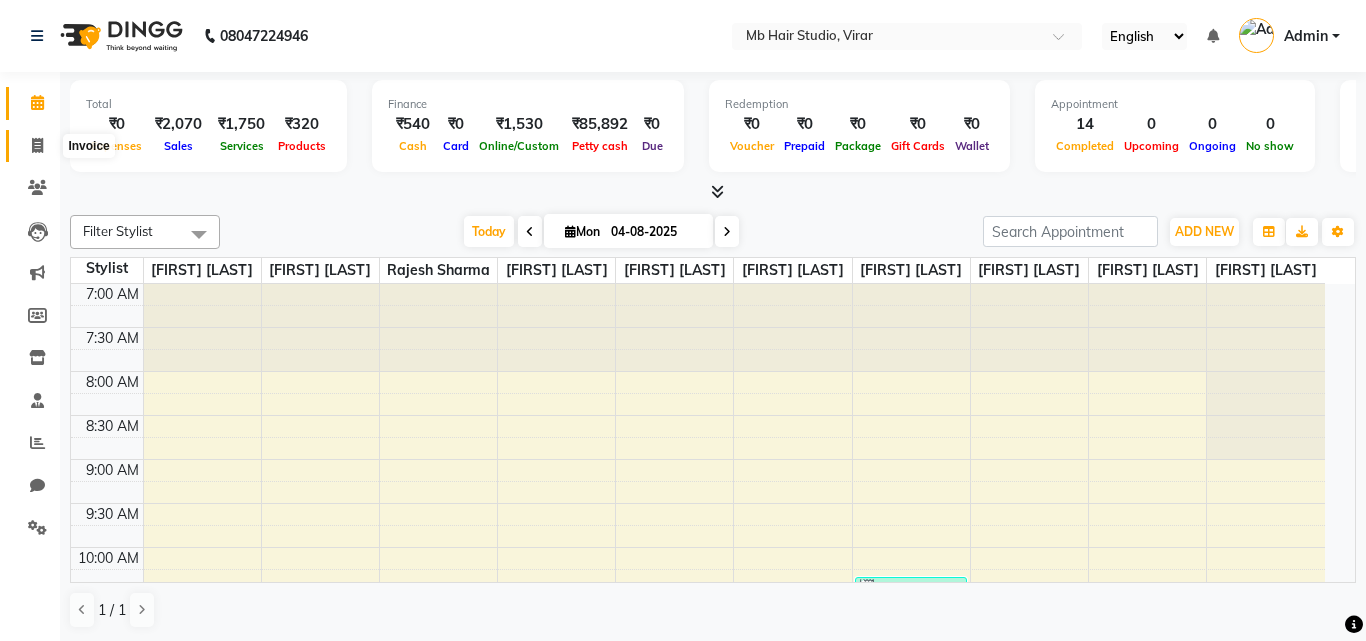 select on "7979" 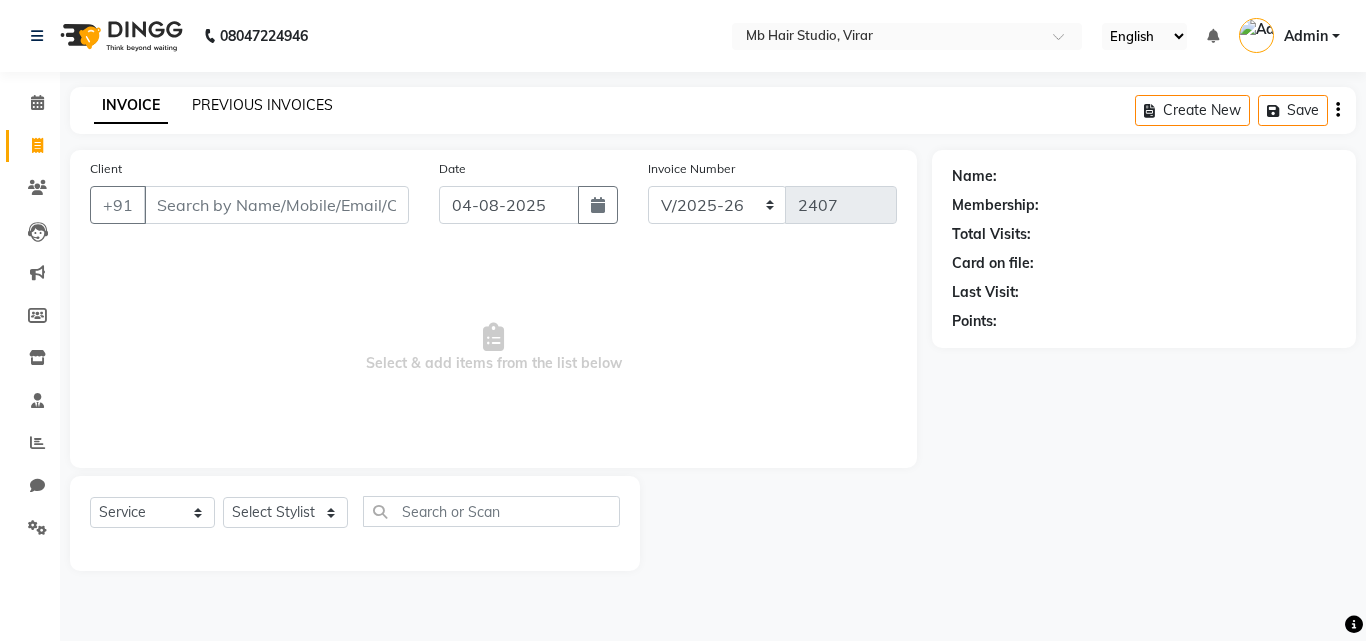click on "PREVIOUS INVOICES" 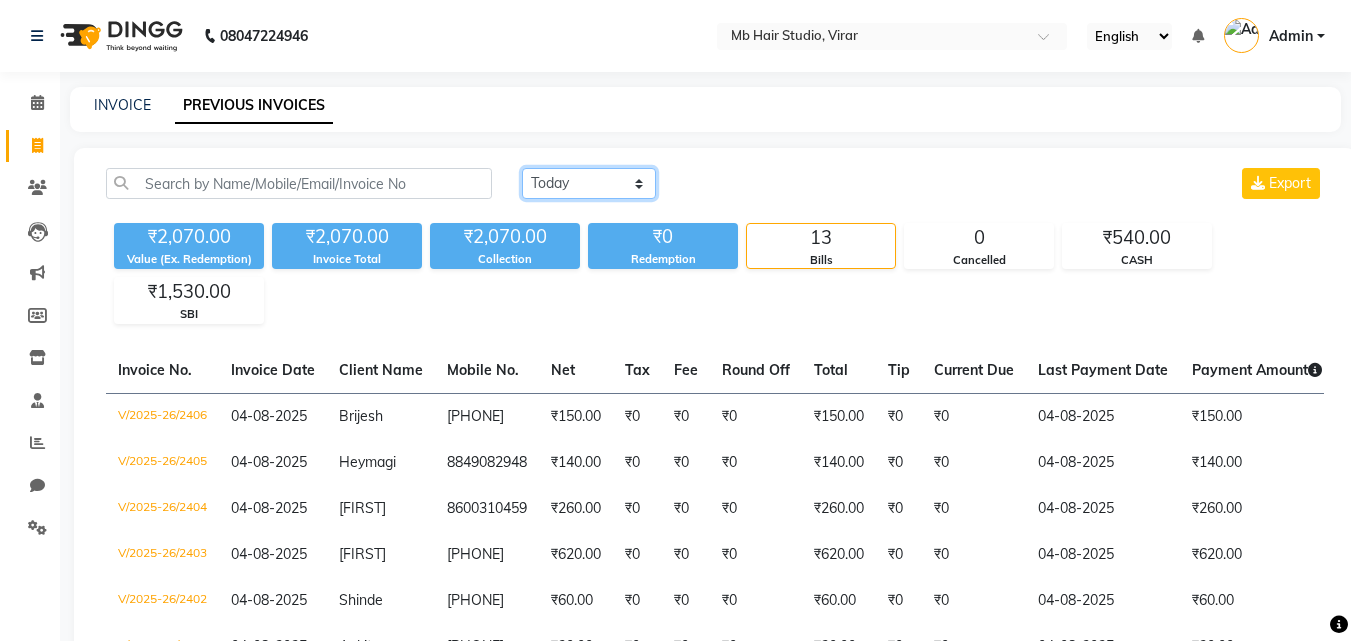 click on "Today Yesterday Custom Range" 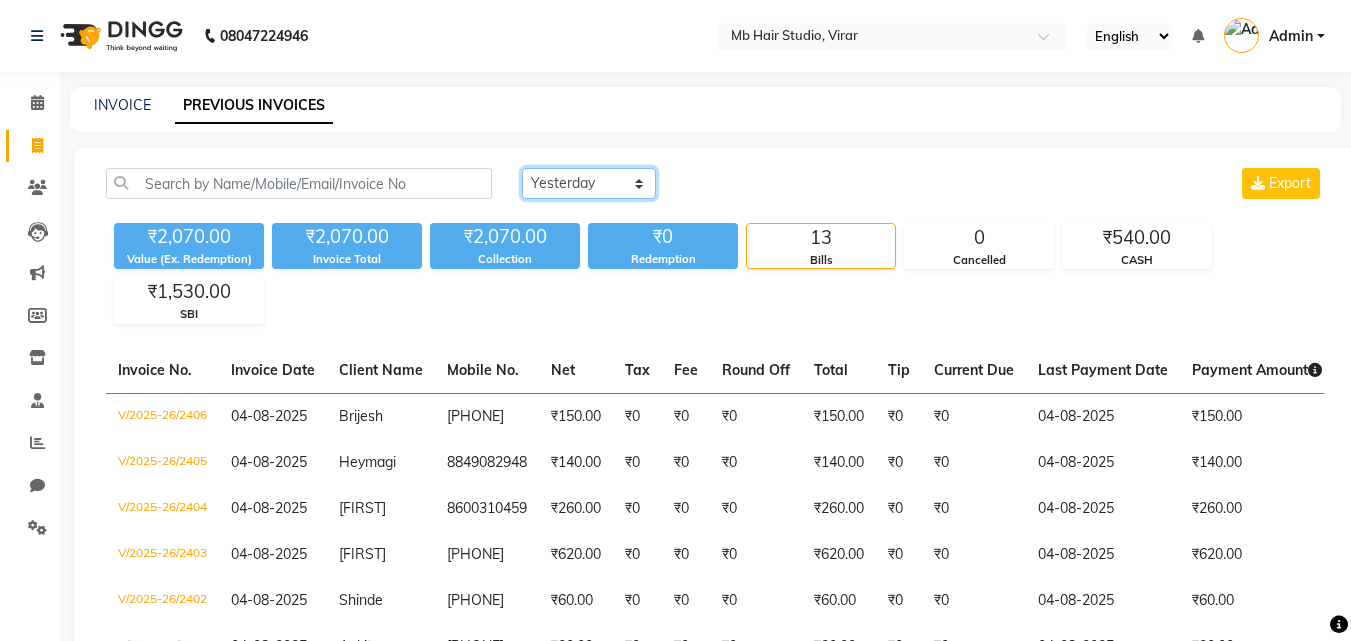 click on "Today Yesterday Custom Range" 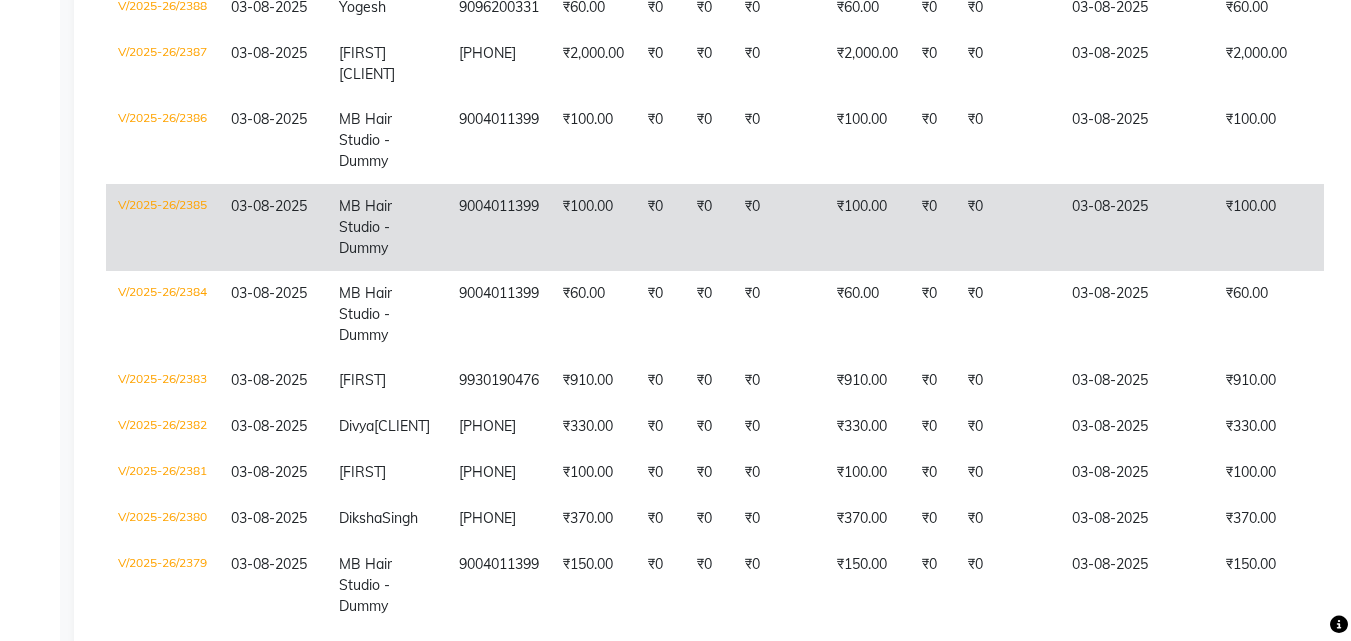 scroll, scrollTop: 0, scrollLeft: 0, axis: both 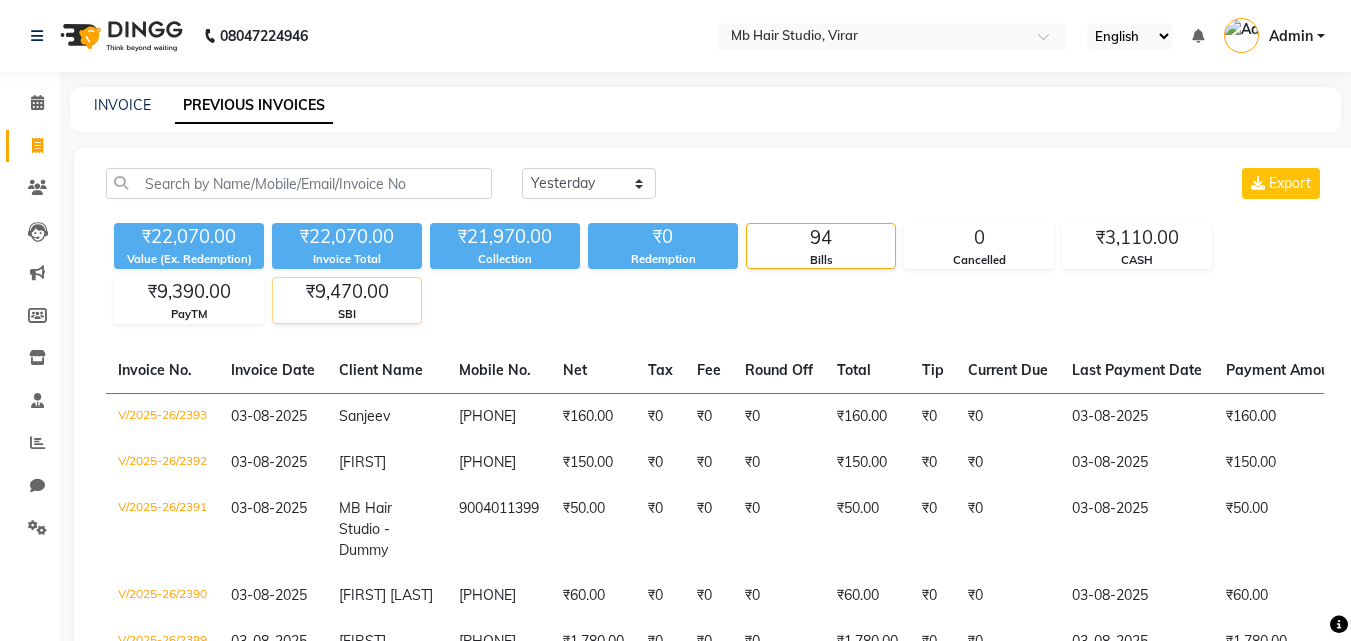 click on "₹9,470.00" 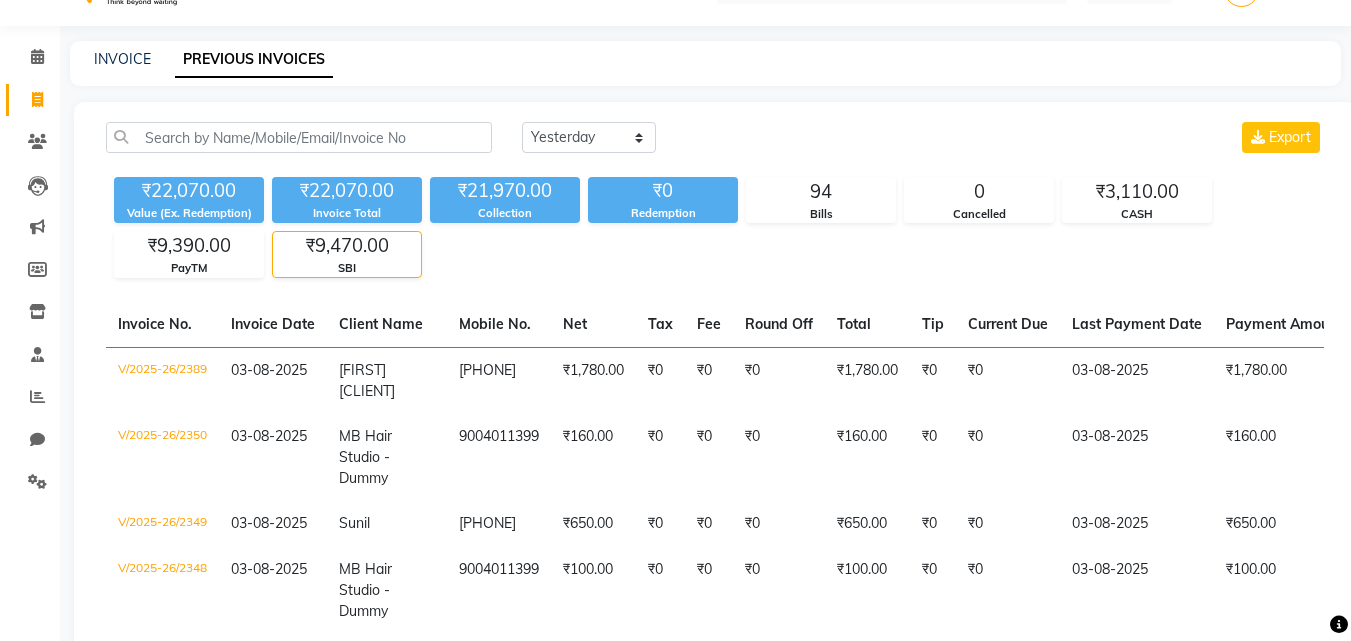 scroll, scrollTop: 0, scrollLeft: 0, axis: both 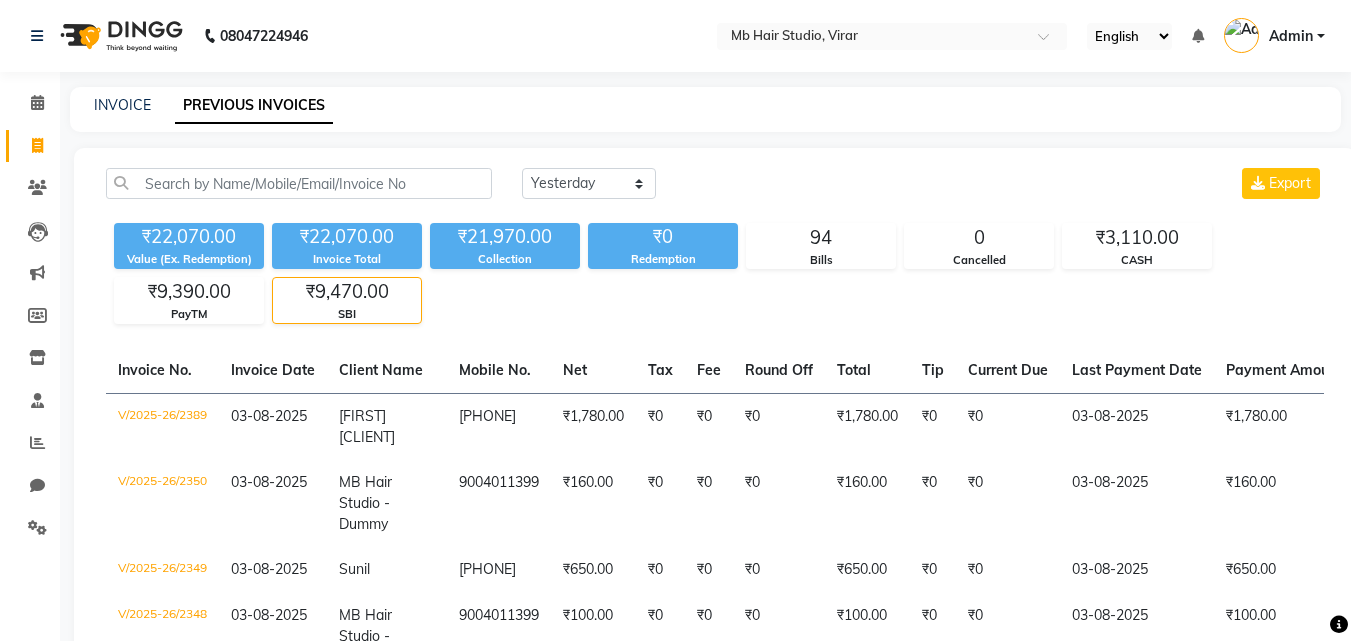 click on "₹22,070.00" 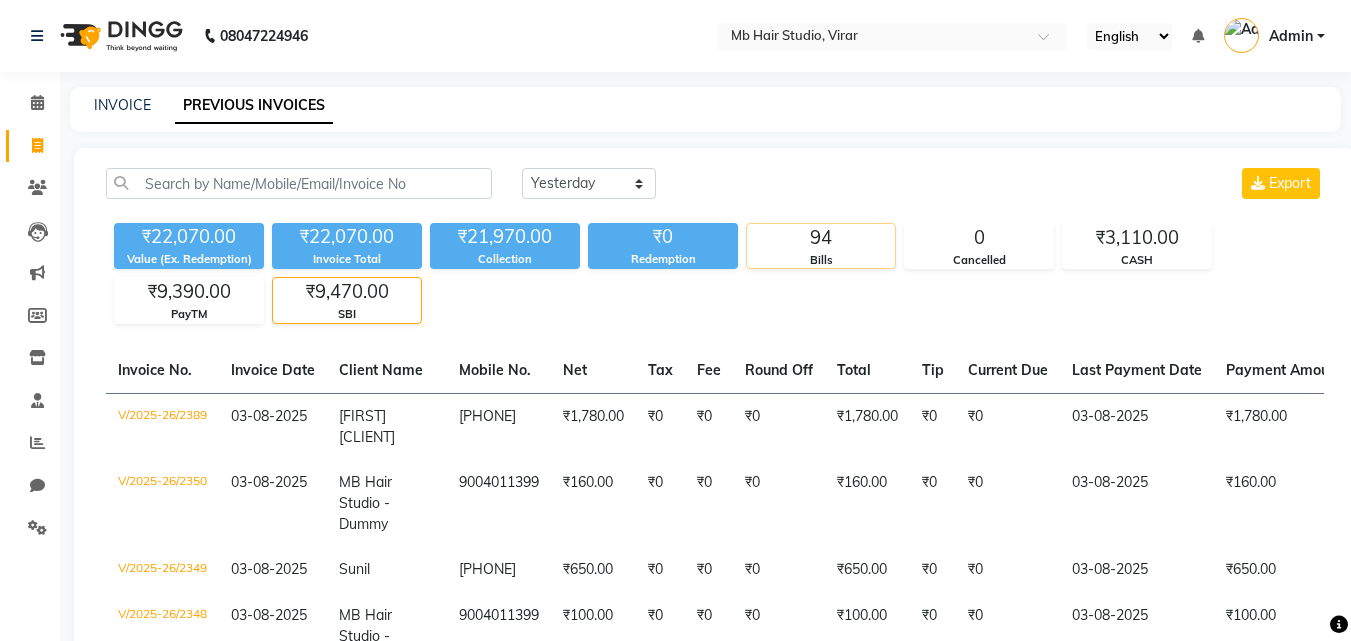 click on "Bills" 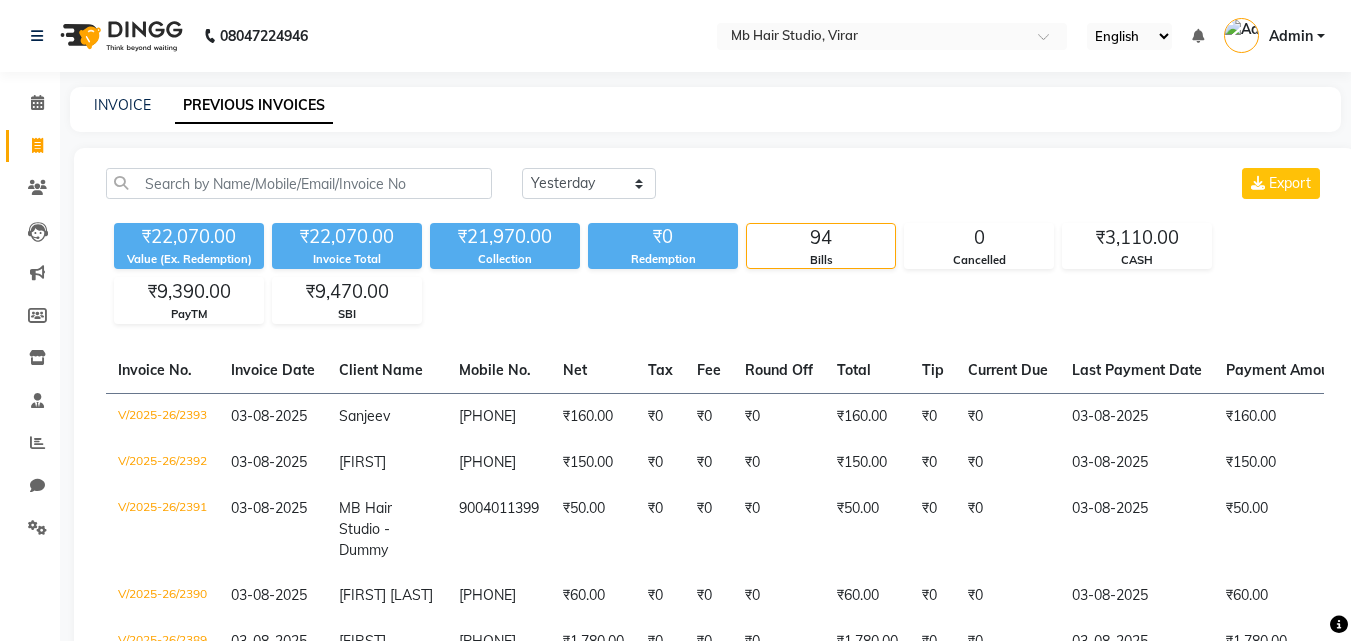 scroll, scrollTop: 100, scrollLeft: 0, axis: vertical 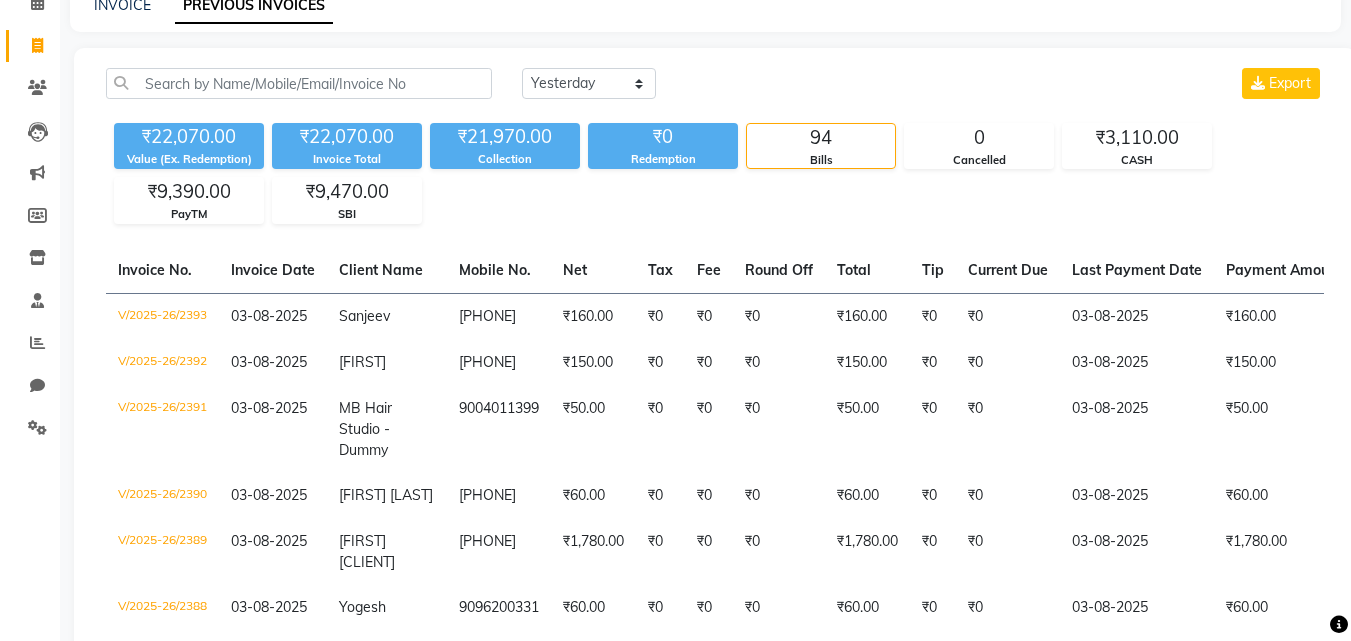 click on "₹21,970.00" 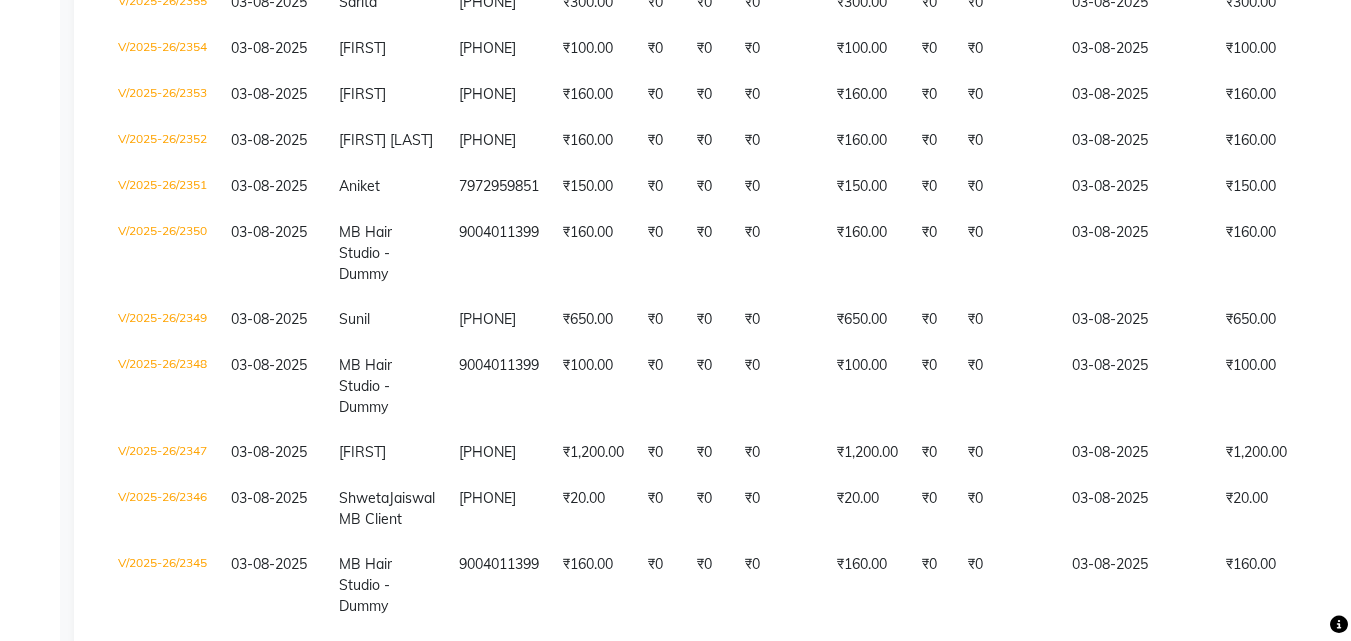 scroll, scrollTop: 3000, scrollLeft: 0, axis: vertical 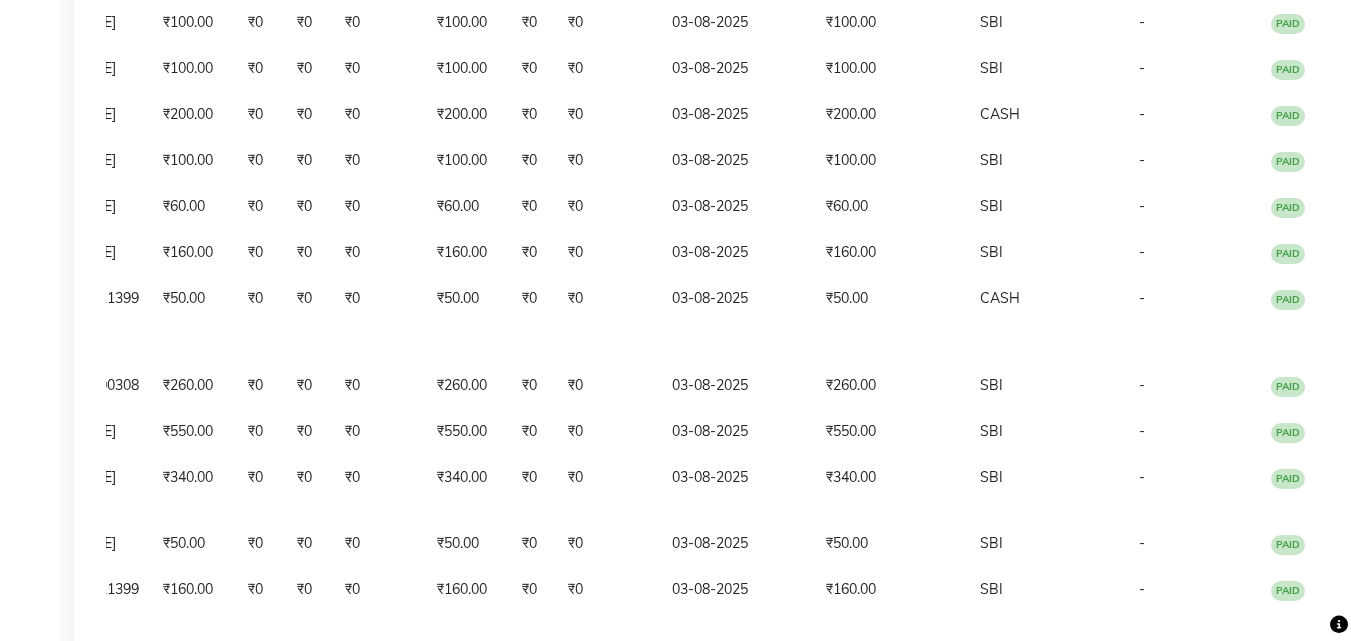 click on "₹100.00" 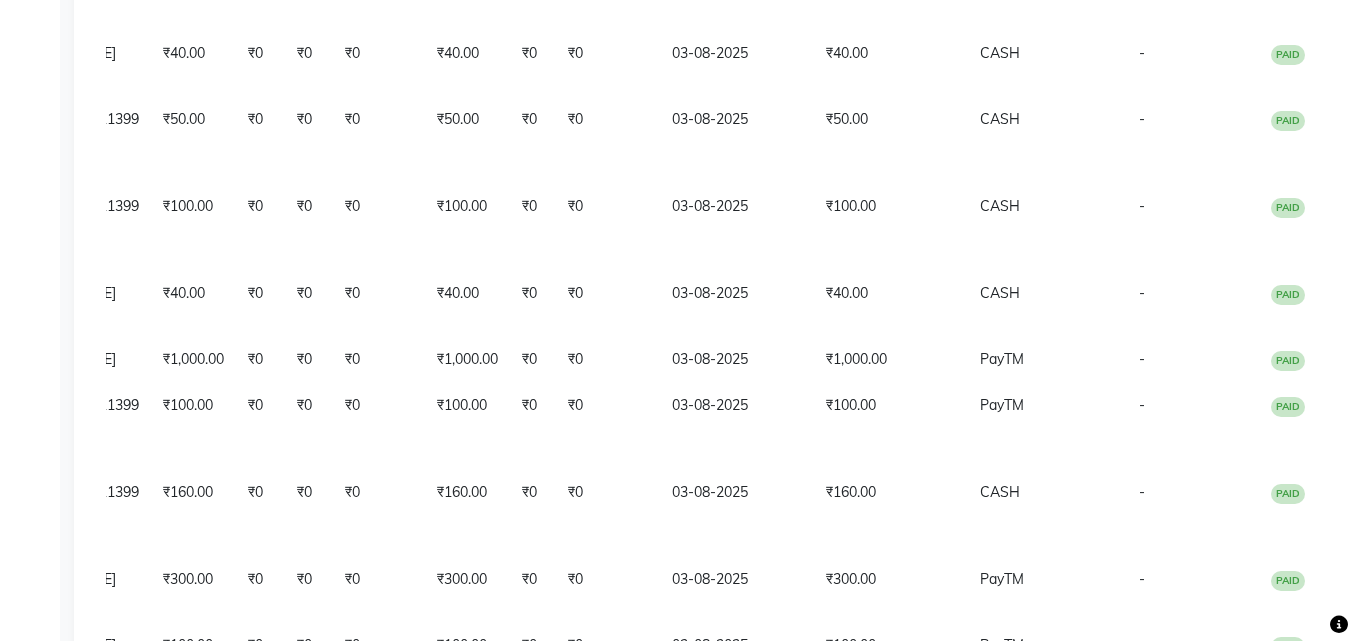 scroll, scrollTop: 1278, scrollLeft: 0, axis: vertical 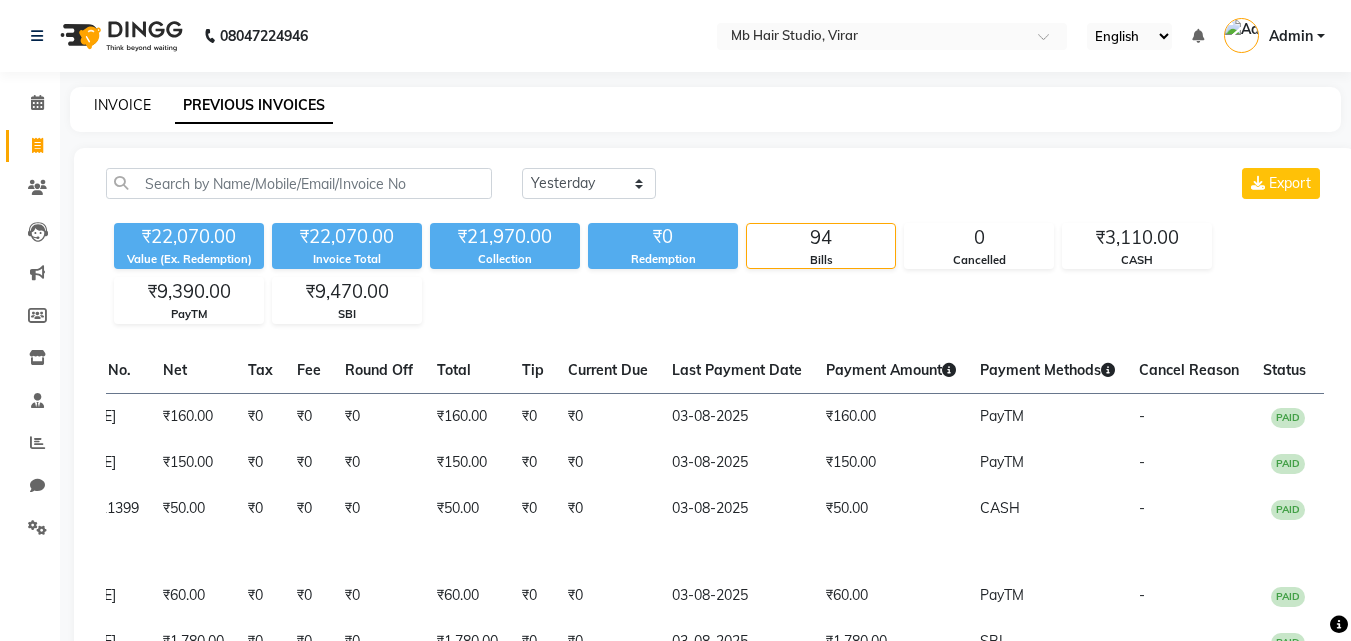 click on "INVOICE" 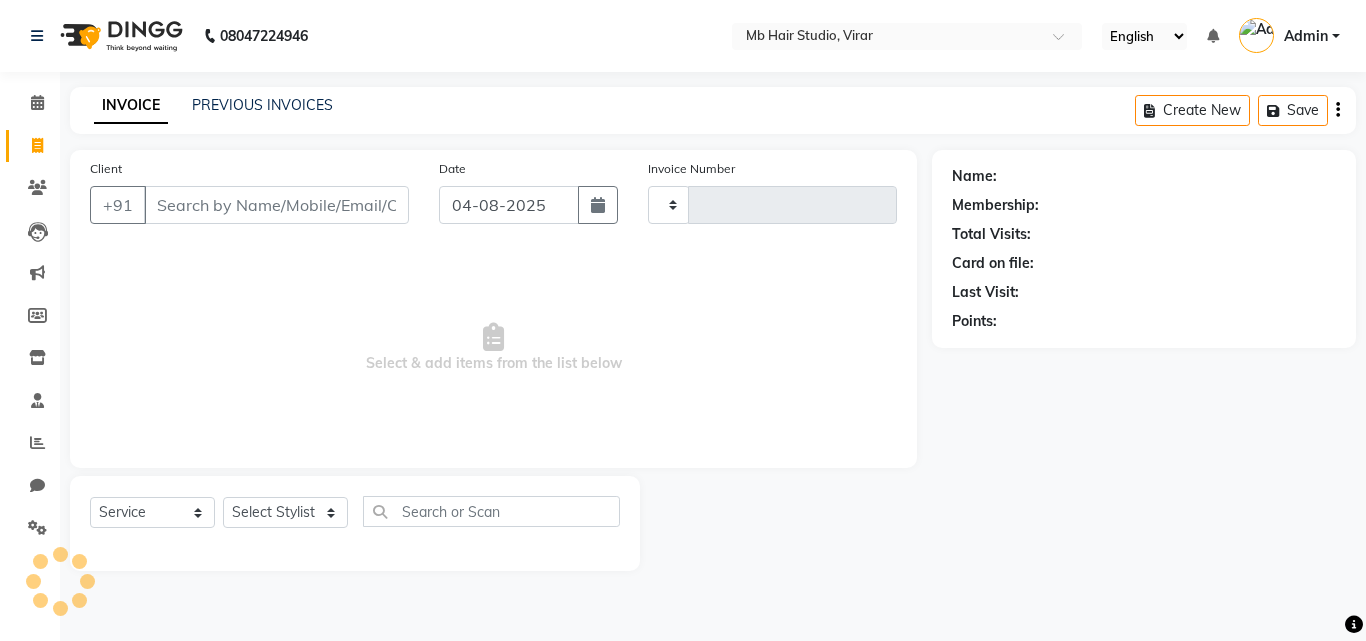type on "2409" 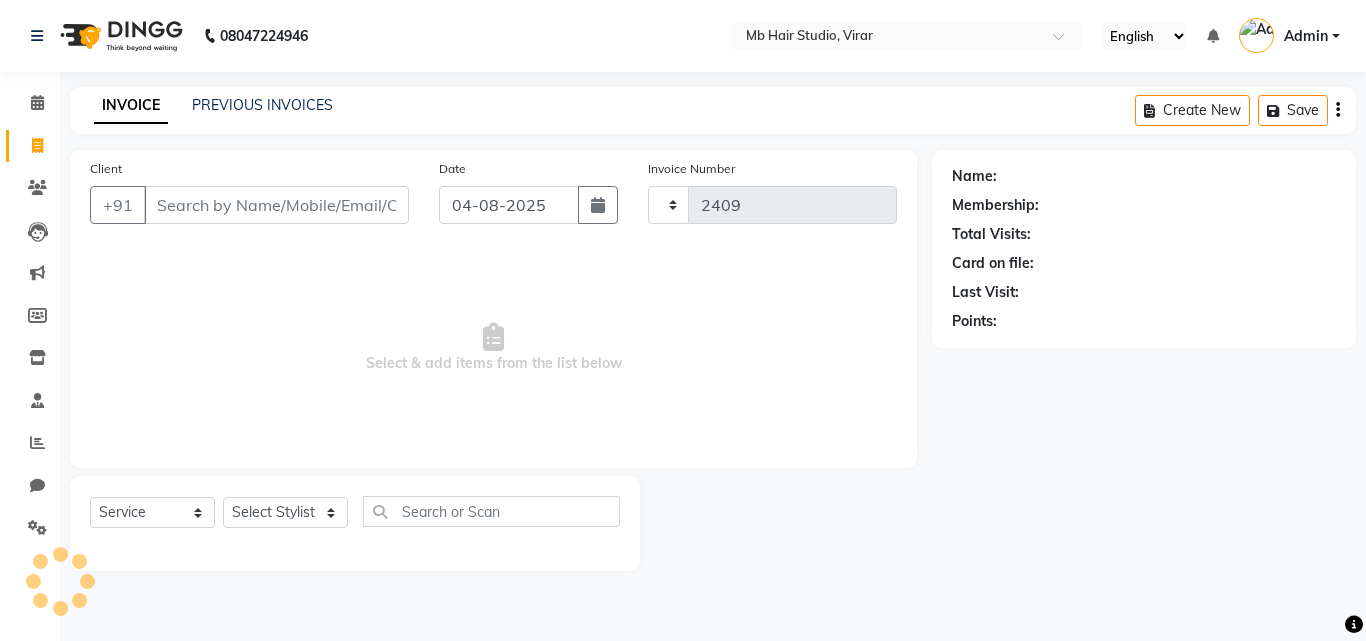 select on "7979" 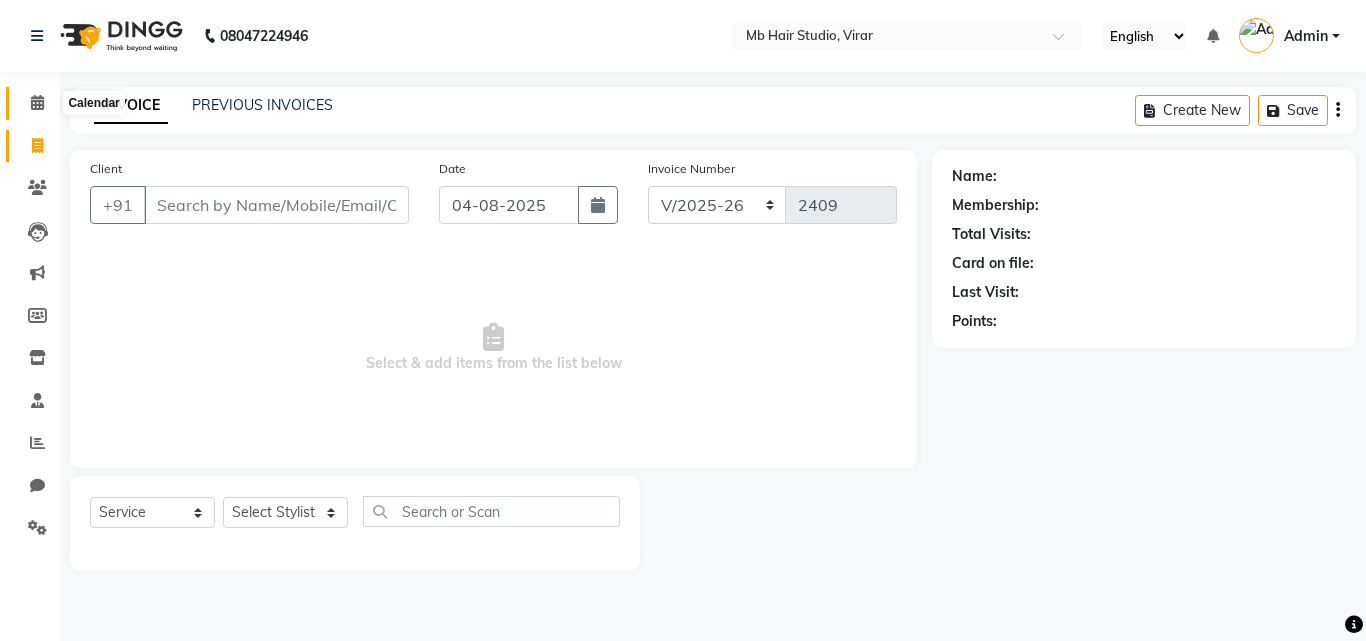 click 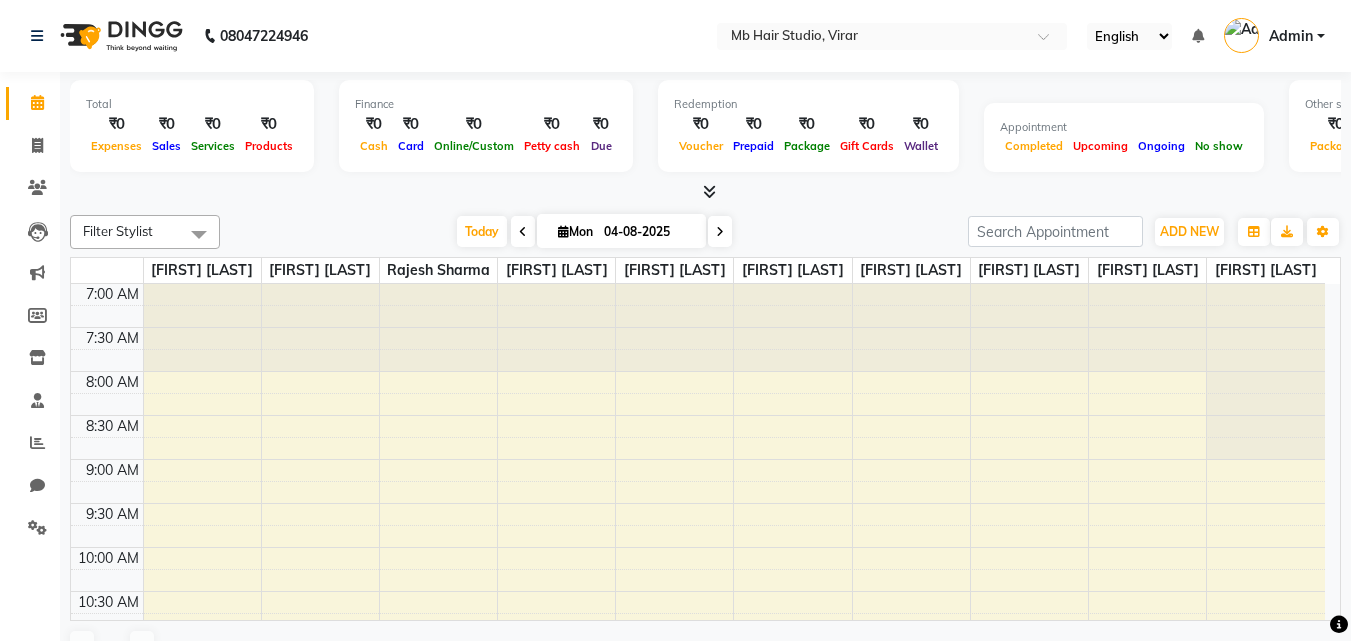 scroll, scrollTop: 0, scrollLeft: 0, axis: both 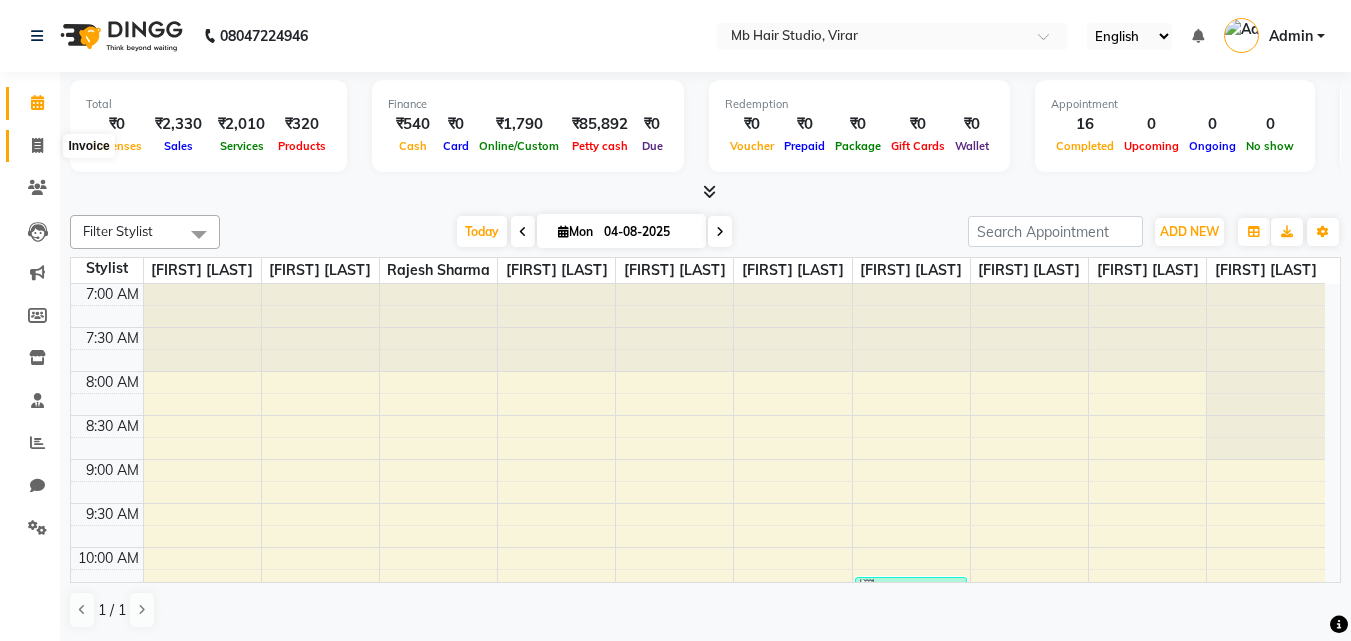 click 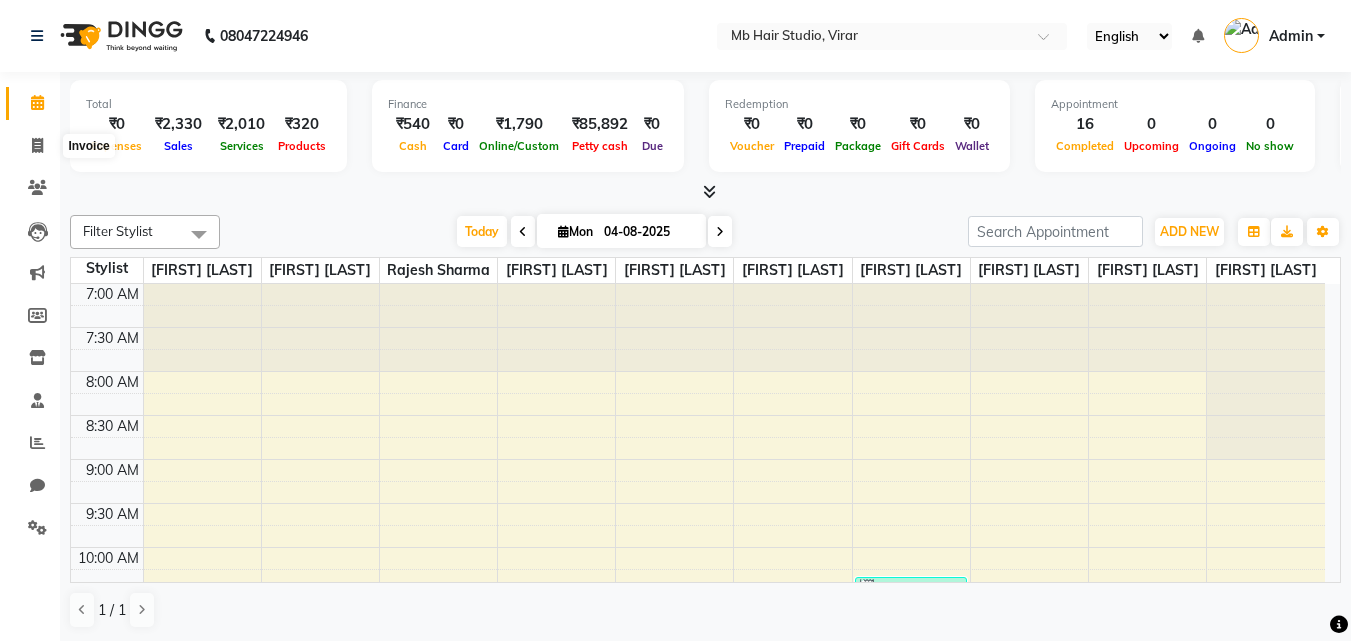 select on "7979" 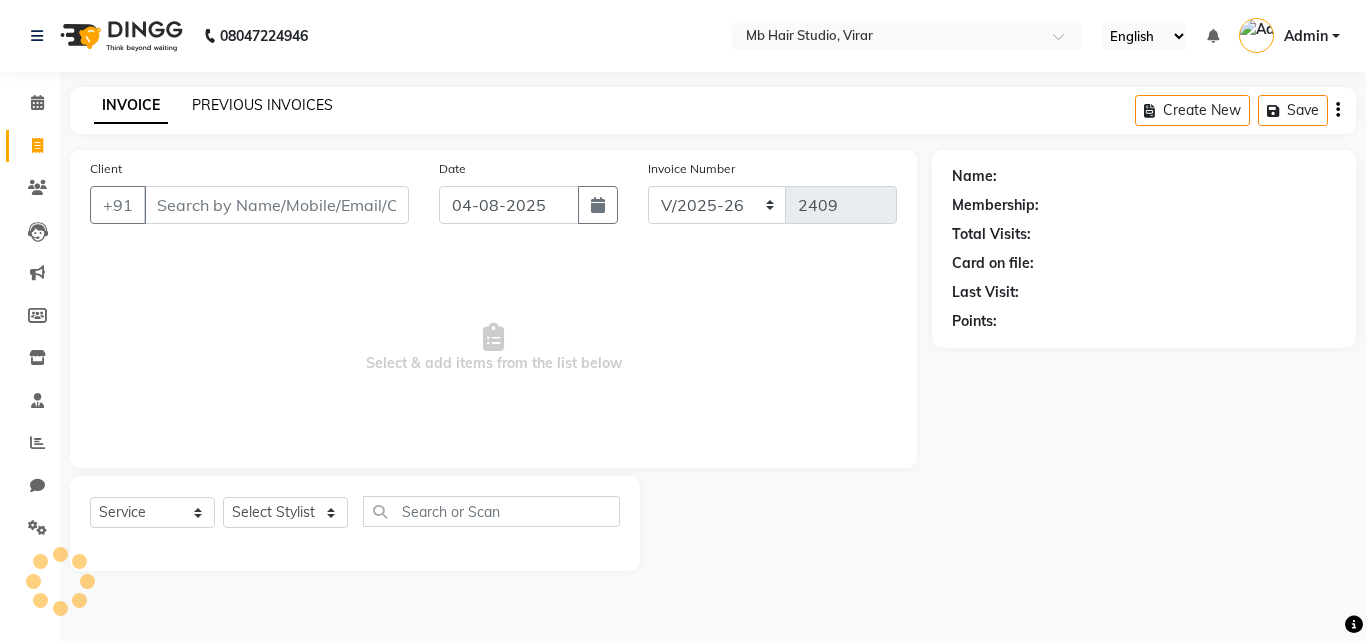 click on "PREVIOUS INVOICES" 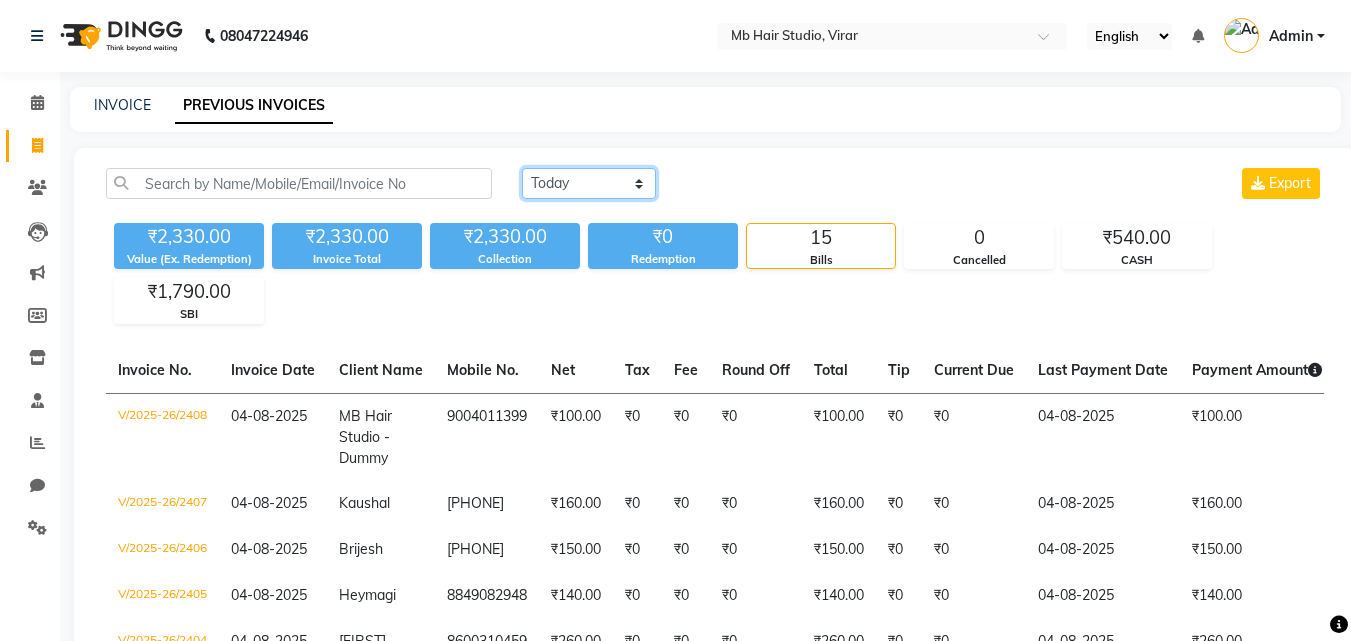 click on "Today Yesterday Custom Range" 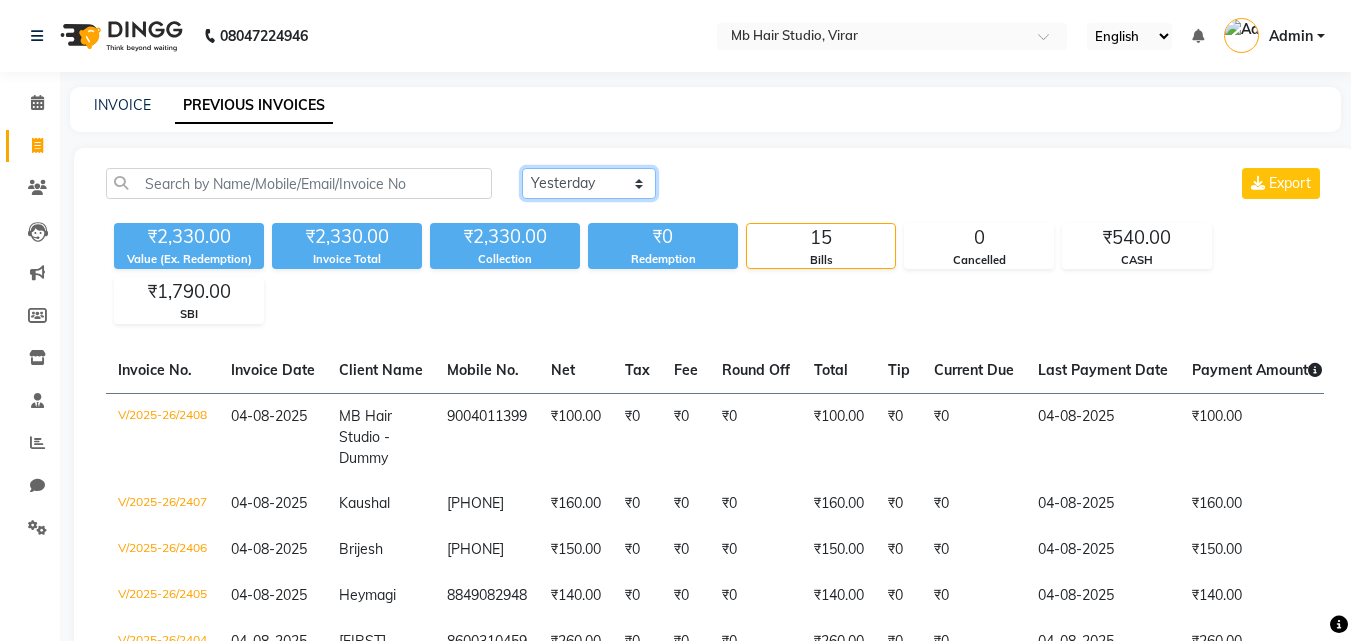click on "Today Yesterday Custom Range" 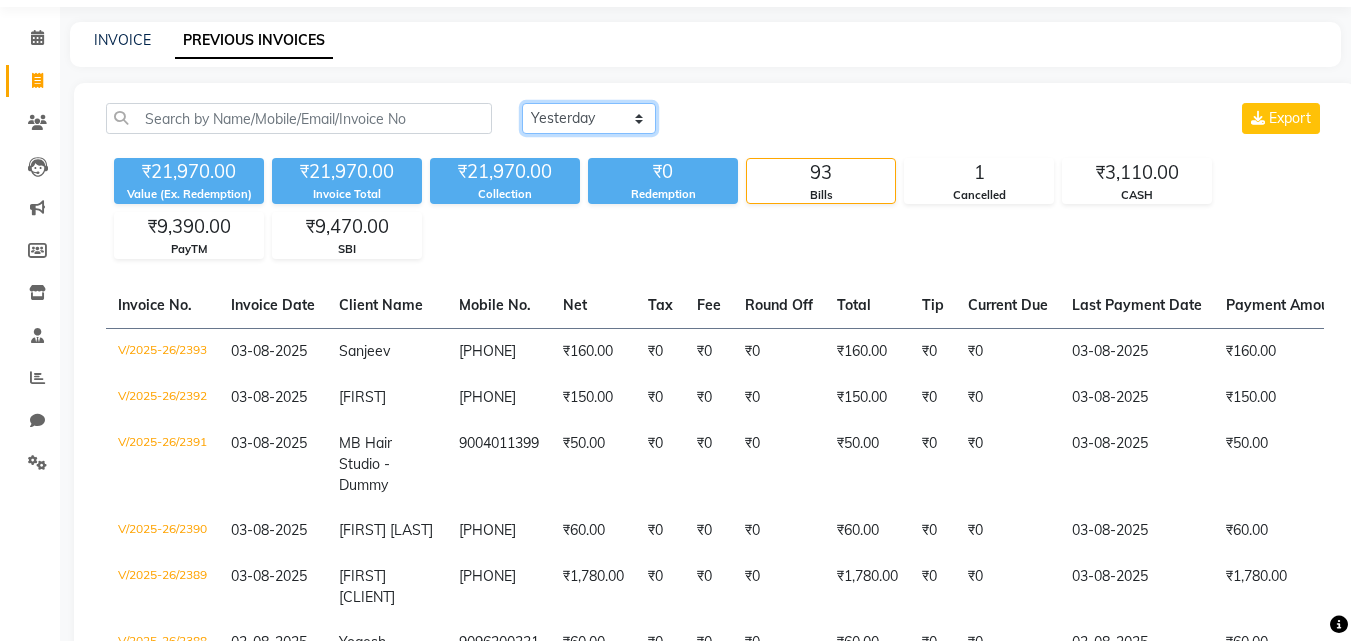 scroll, scrollTop: 100, scrollLeft: 0, axis: vertical 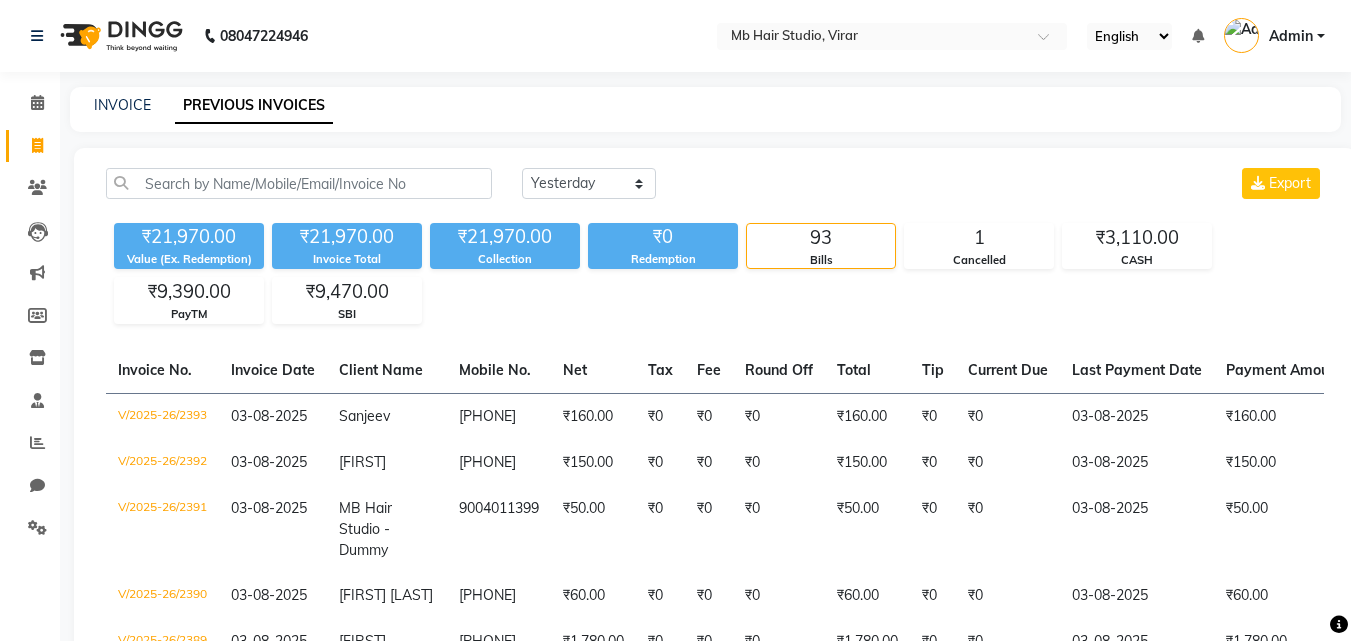 select on "service" 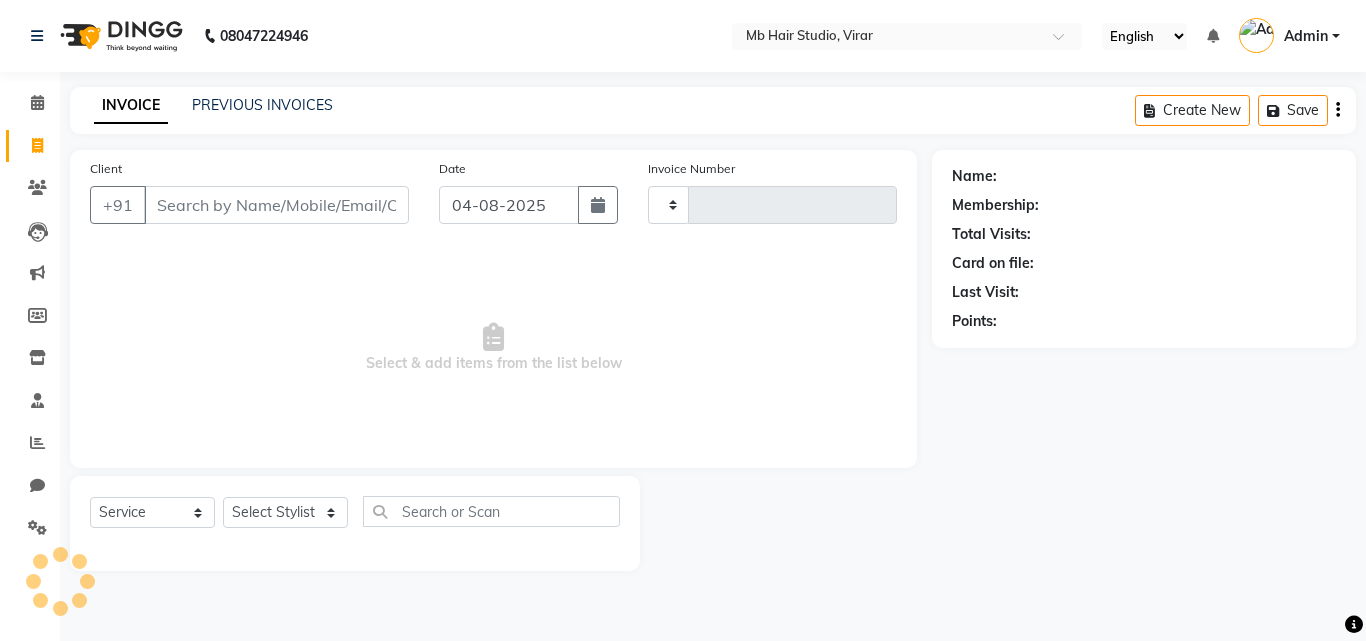 type on "2409" 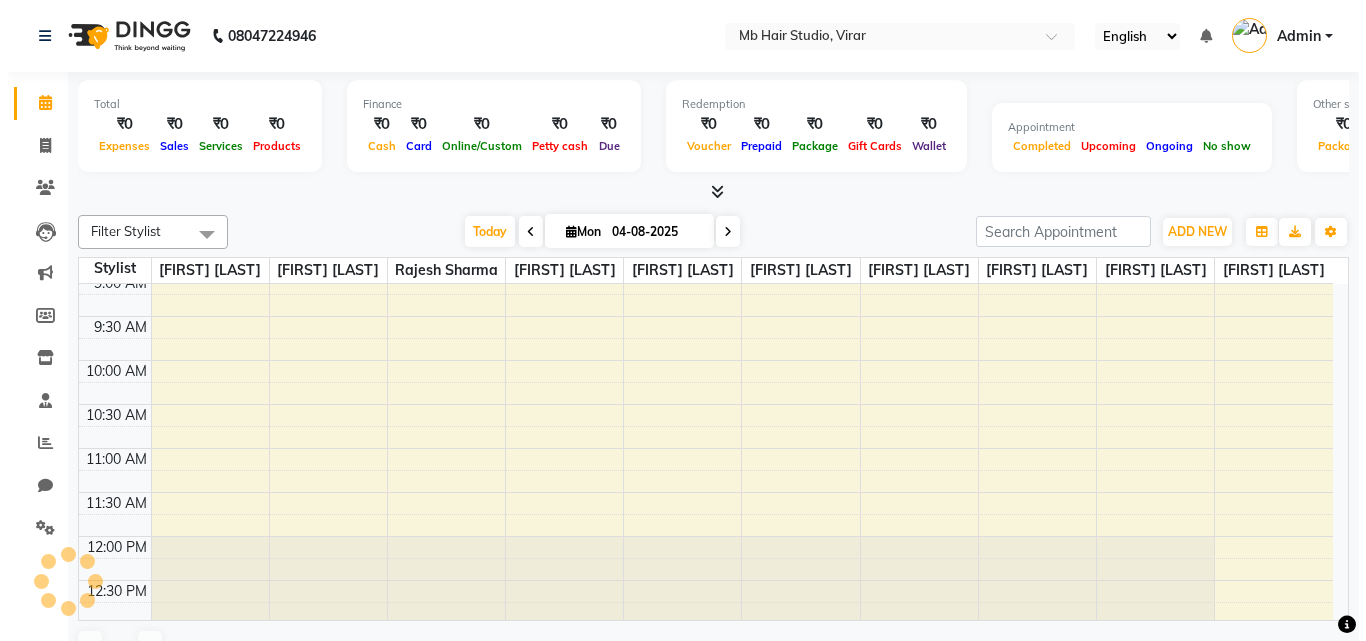 scroll, scrollTop: 0, scrollLeft: 0, axis: both 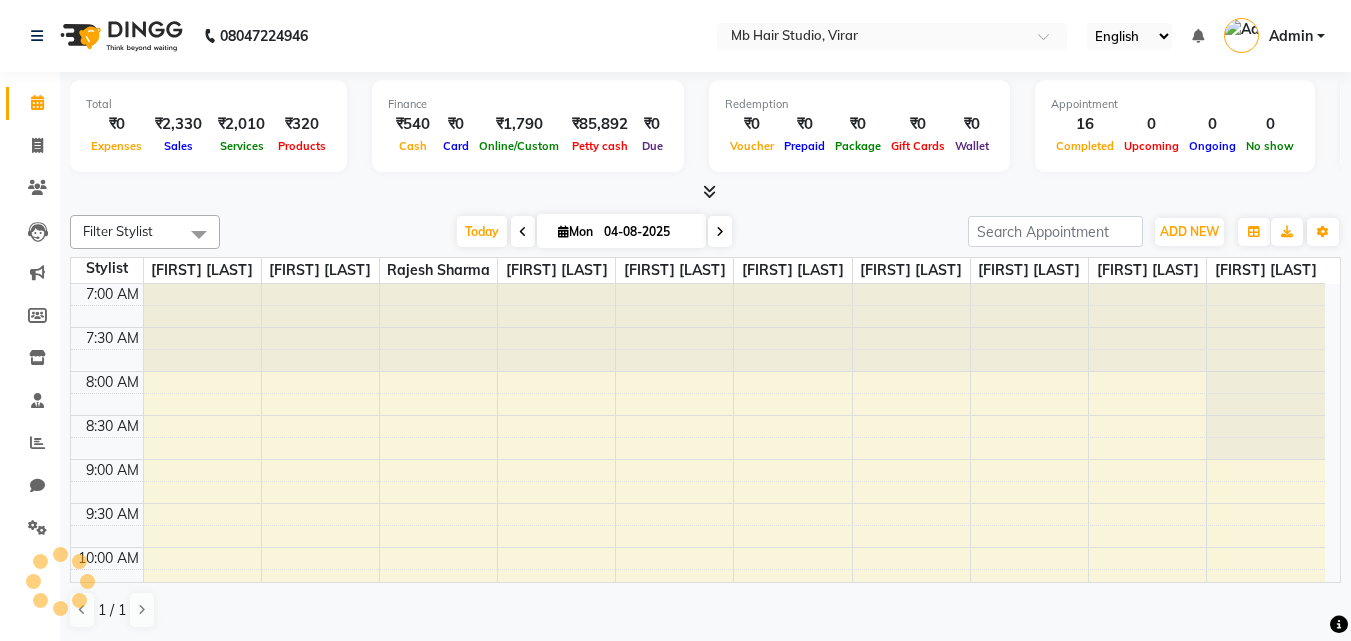 select on "service" 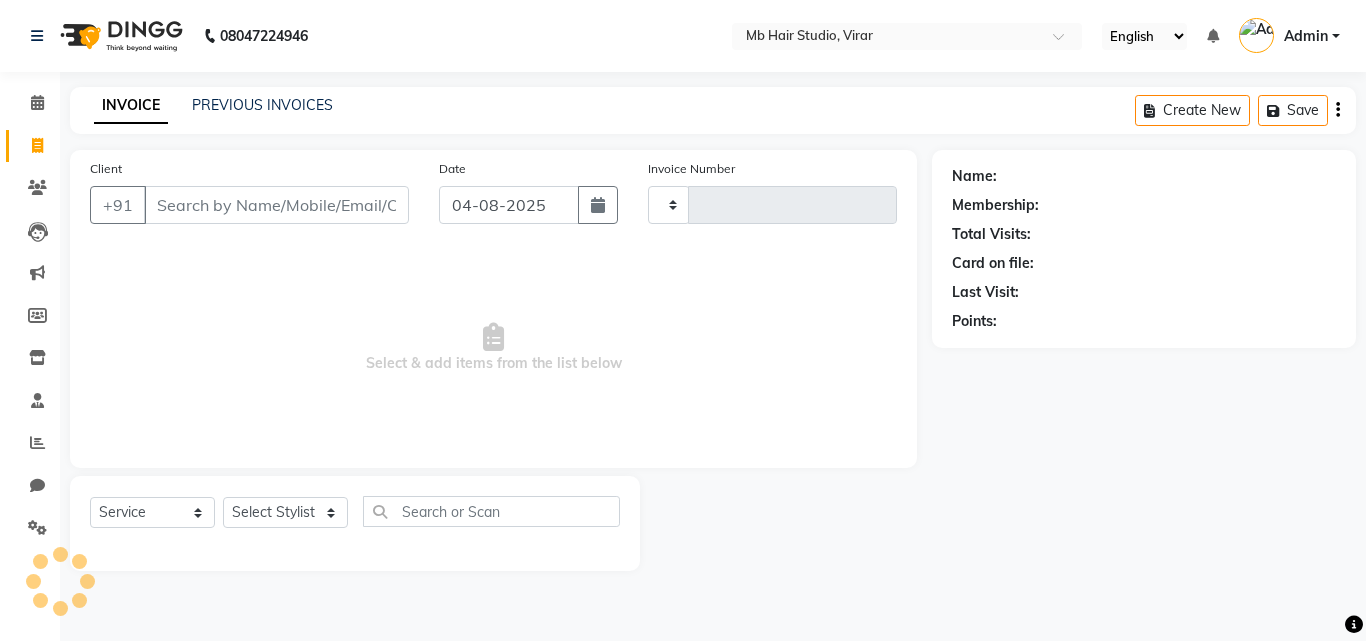 type on "2409" 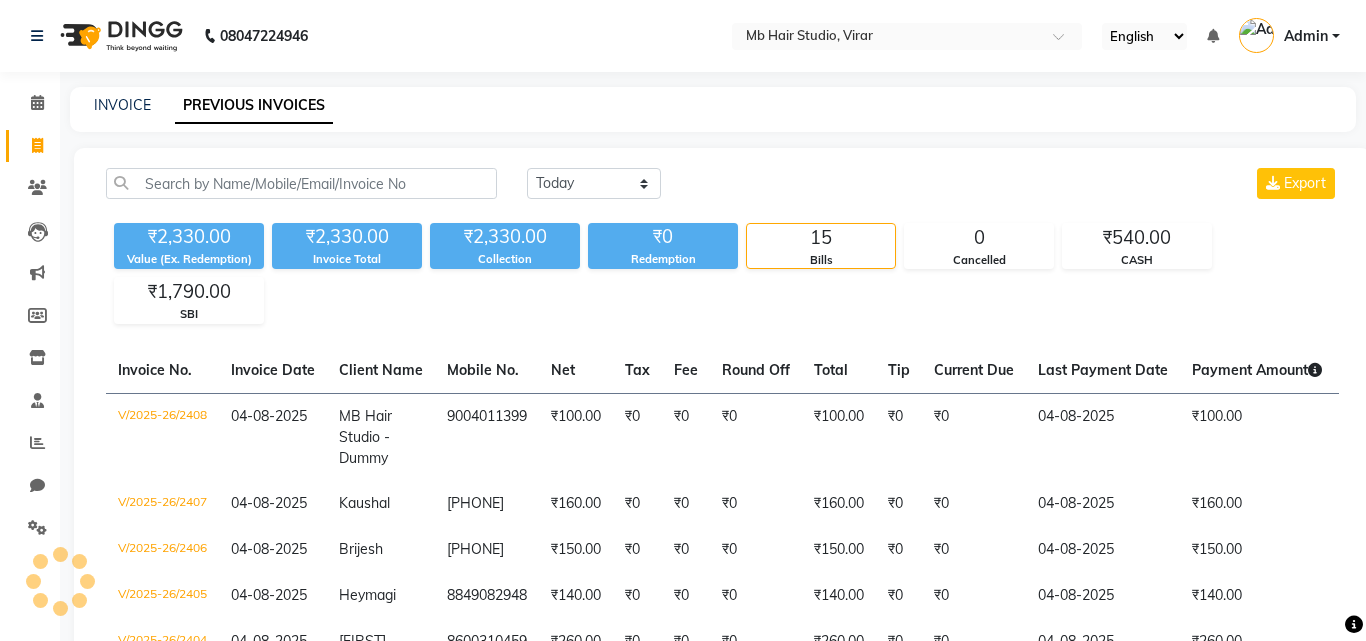 select on "7979" 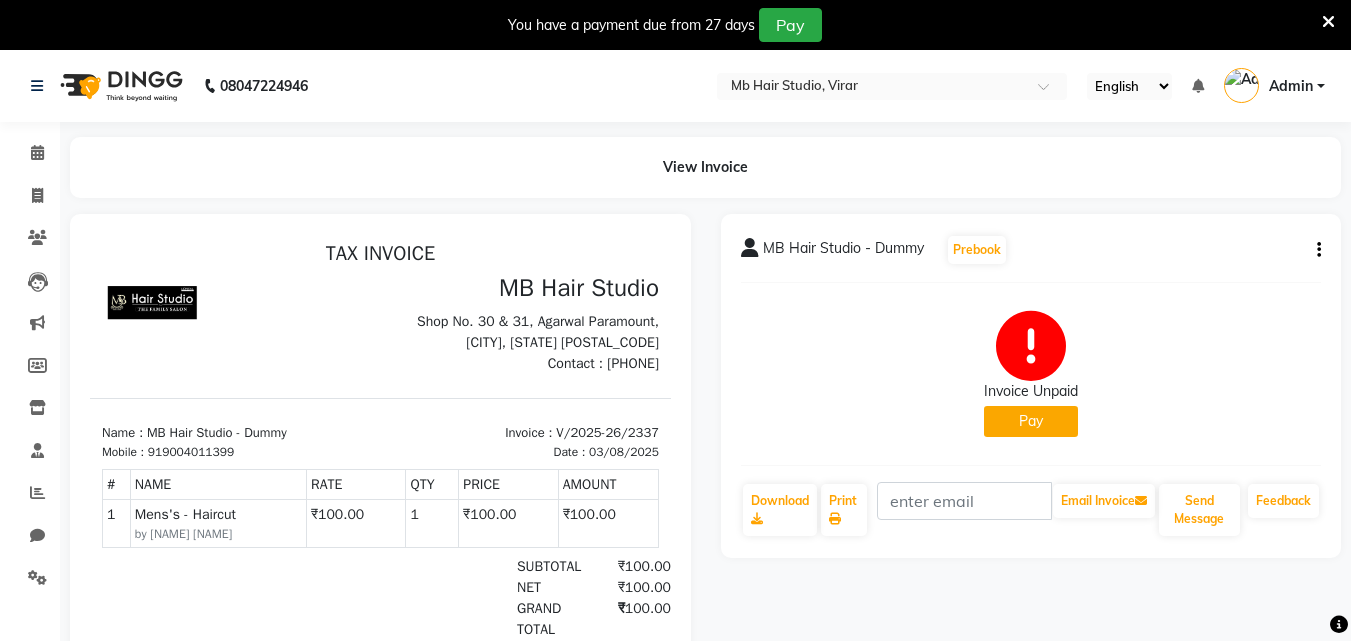 scroll, scrollTop: 0, scrollLeft: 0, axis: both 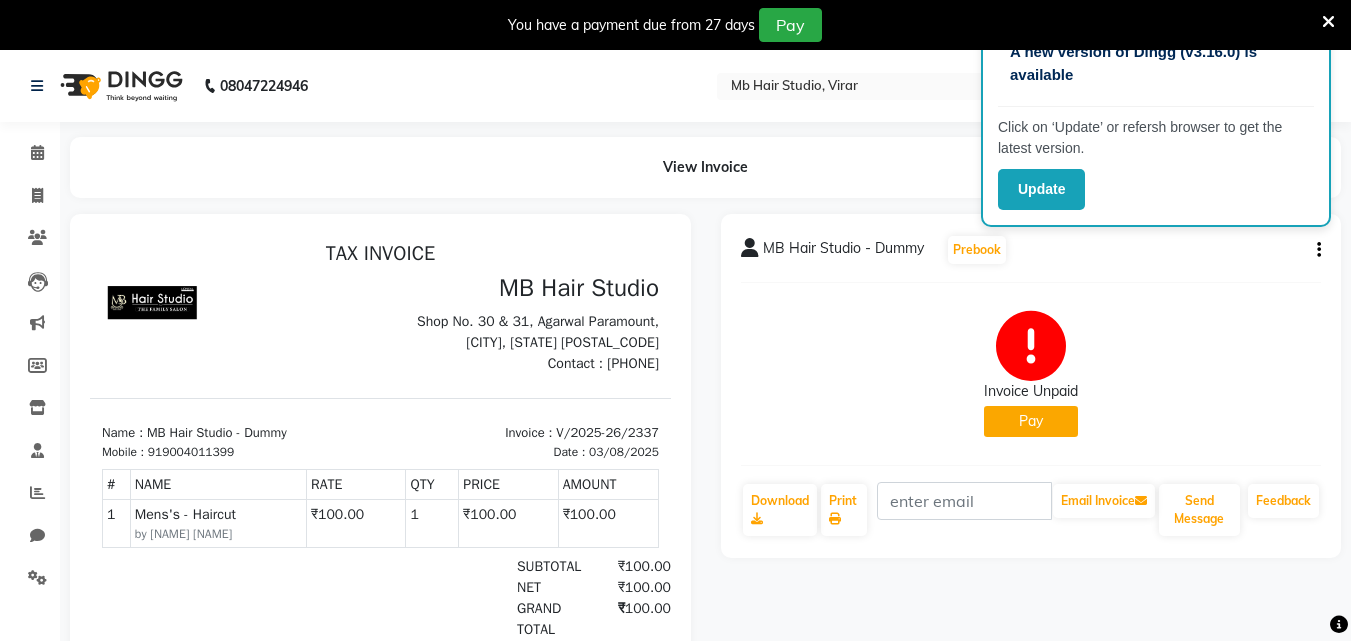 click at bounding box center (1328, 22) 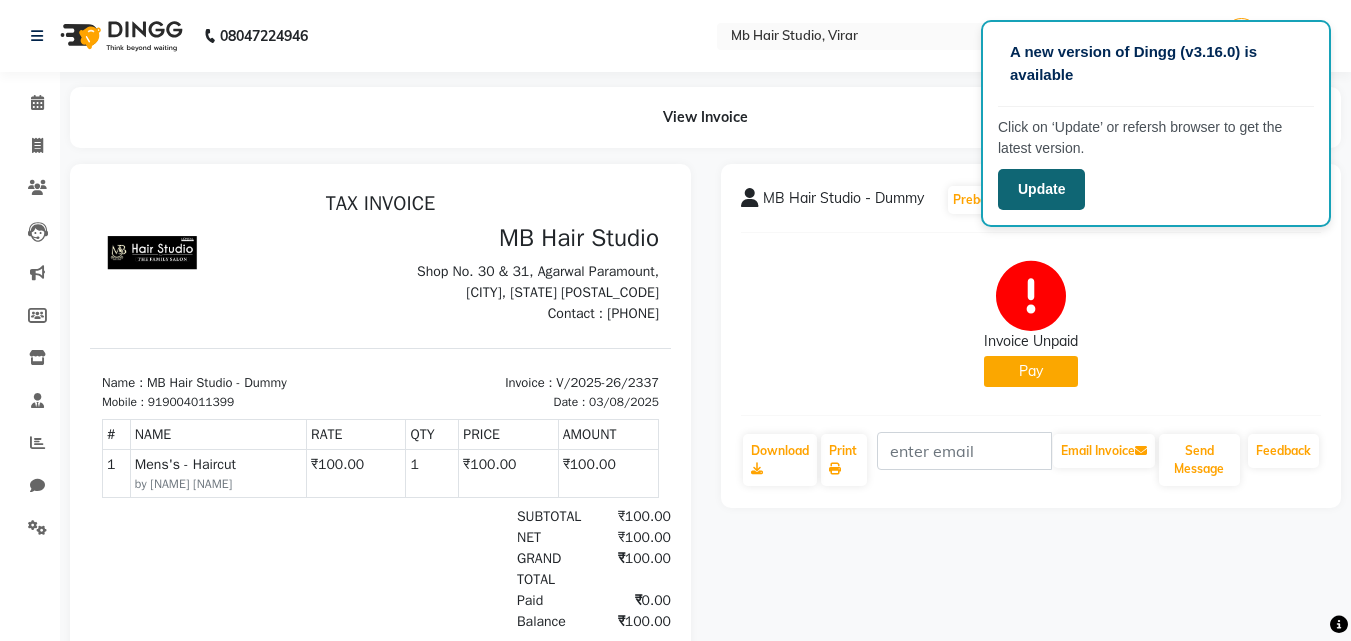 click on "Update" 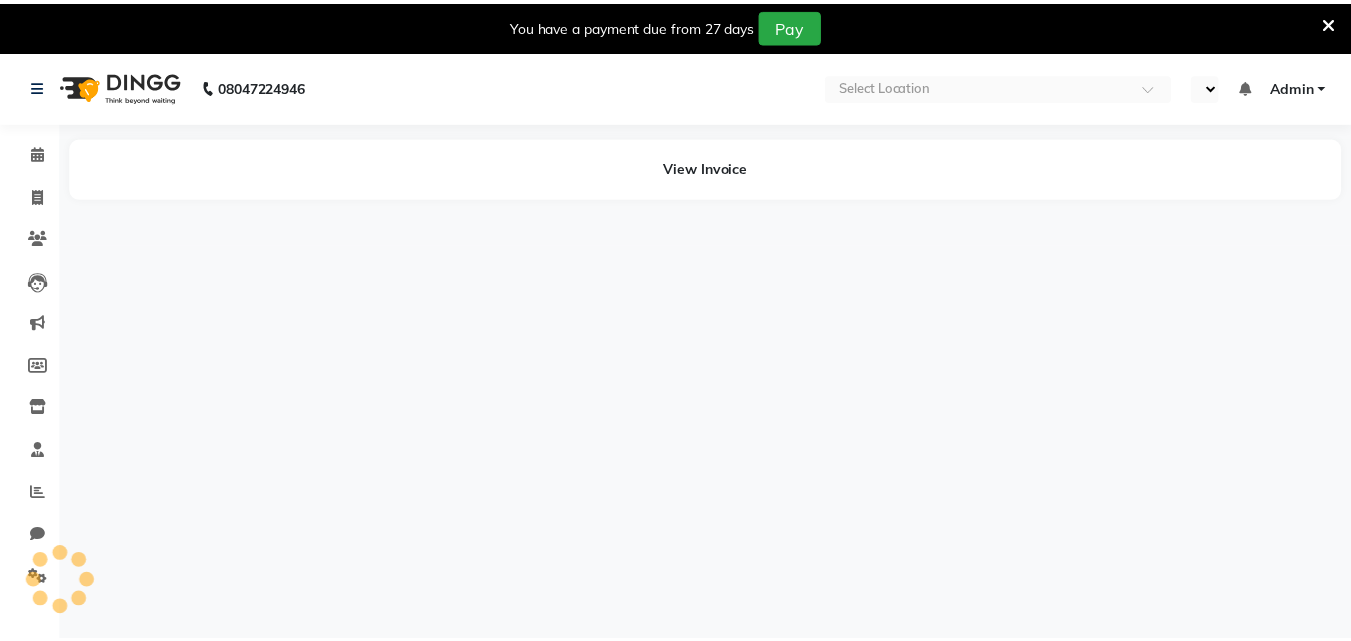 scroll, scrollTop: 0, scrollLeft: 0, axis: both 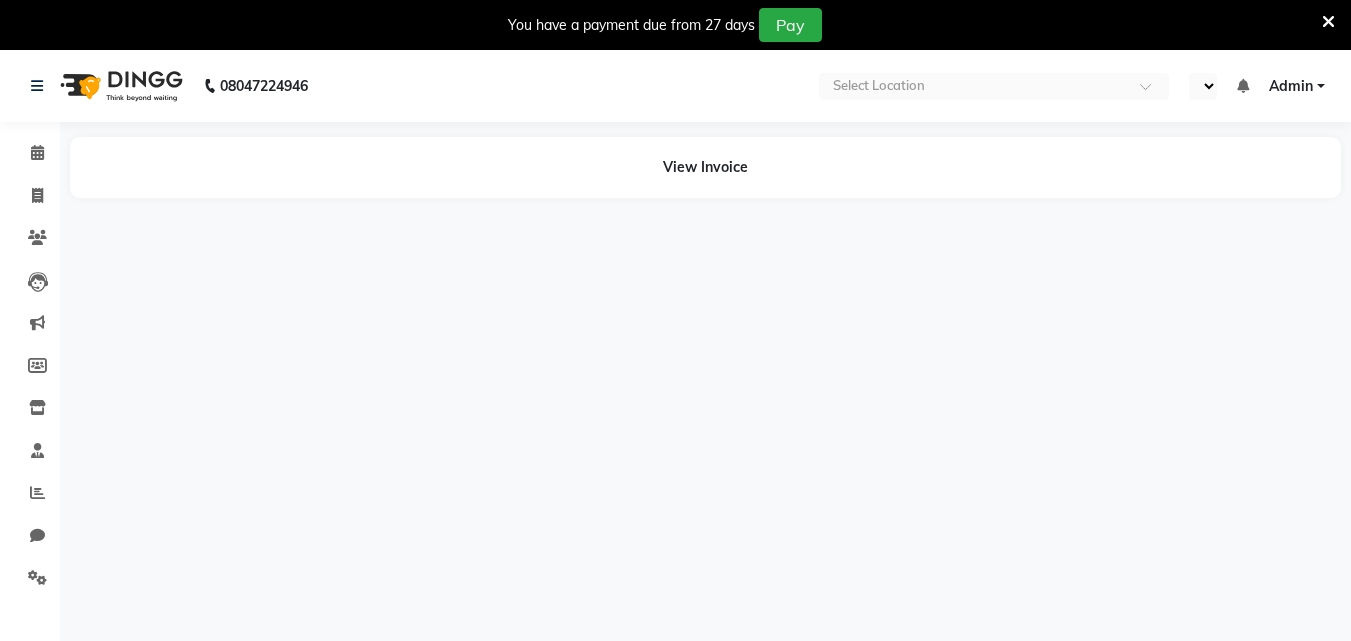 select on "en" 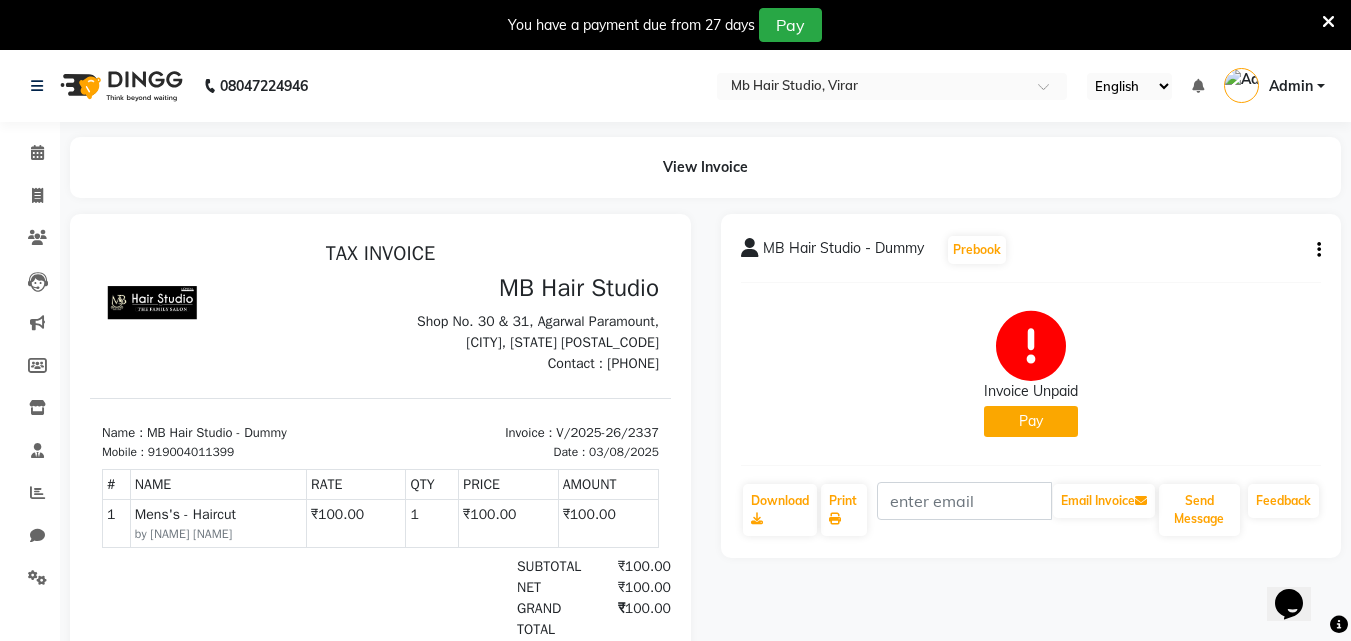 scroll, scrollTop: 0, scrollLeft: 0, axis: both 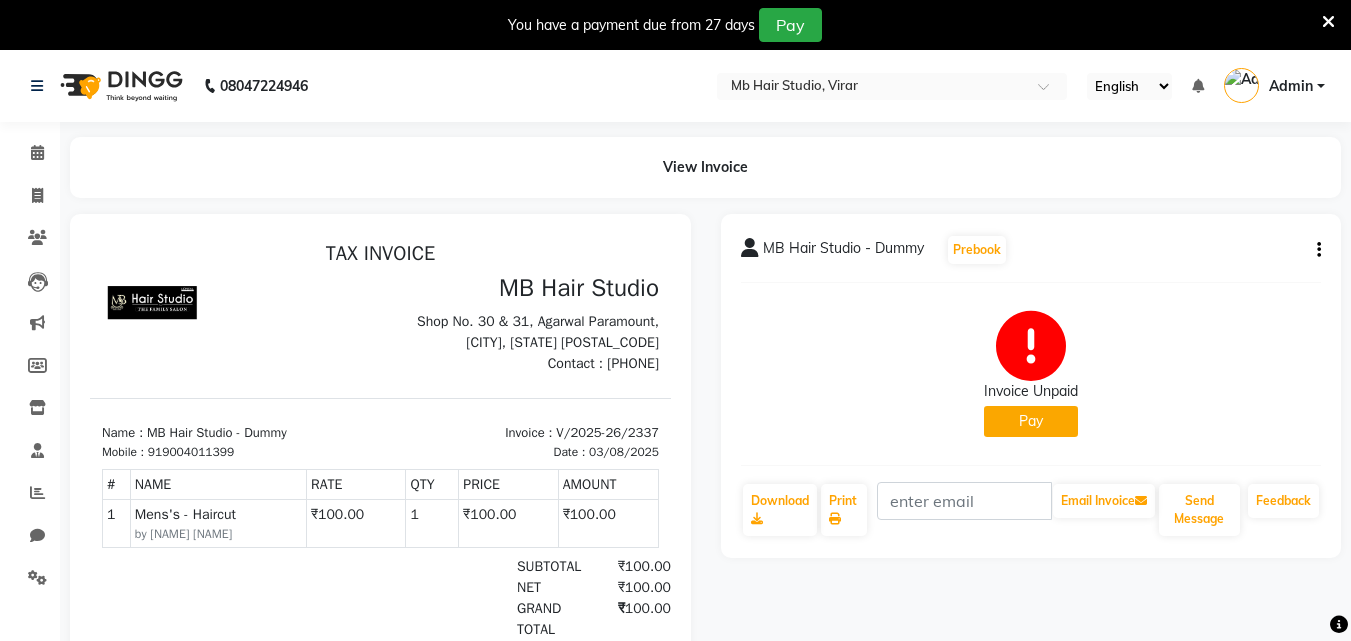 click 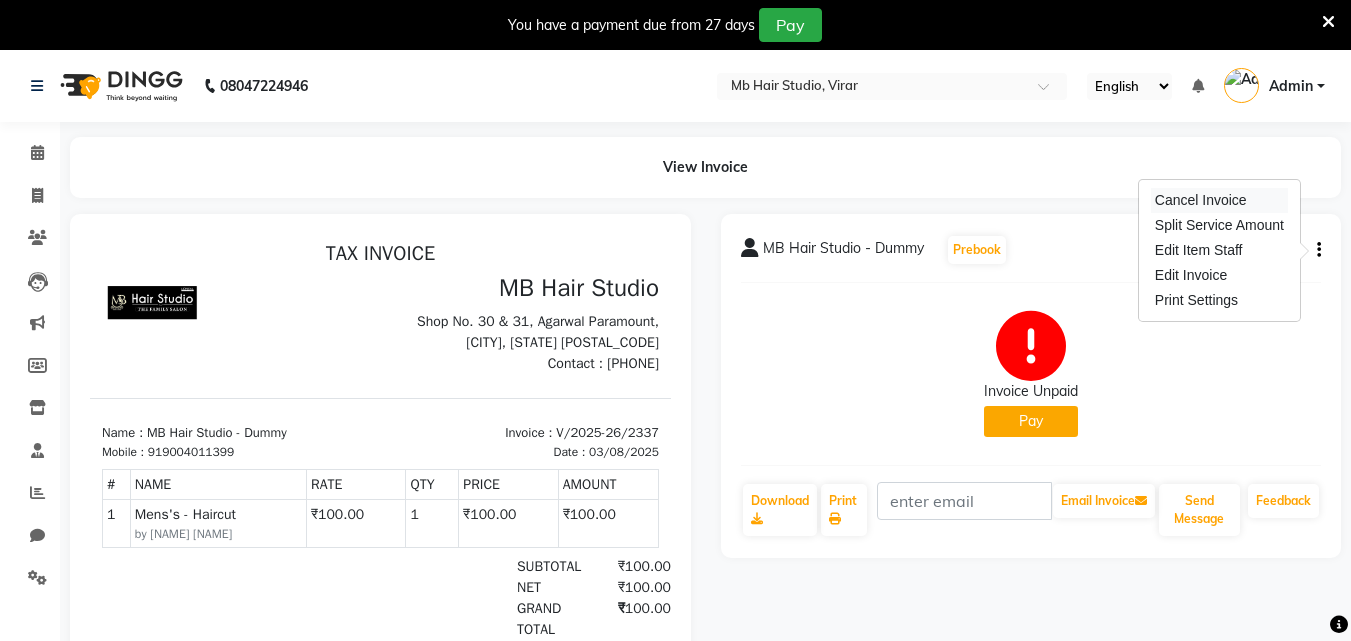 click on "Cancel Invoice" at bounding box center [1219, 200] 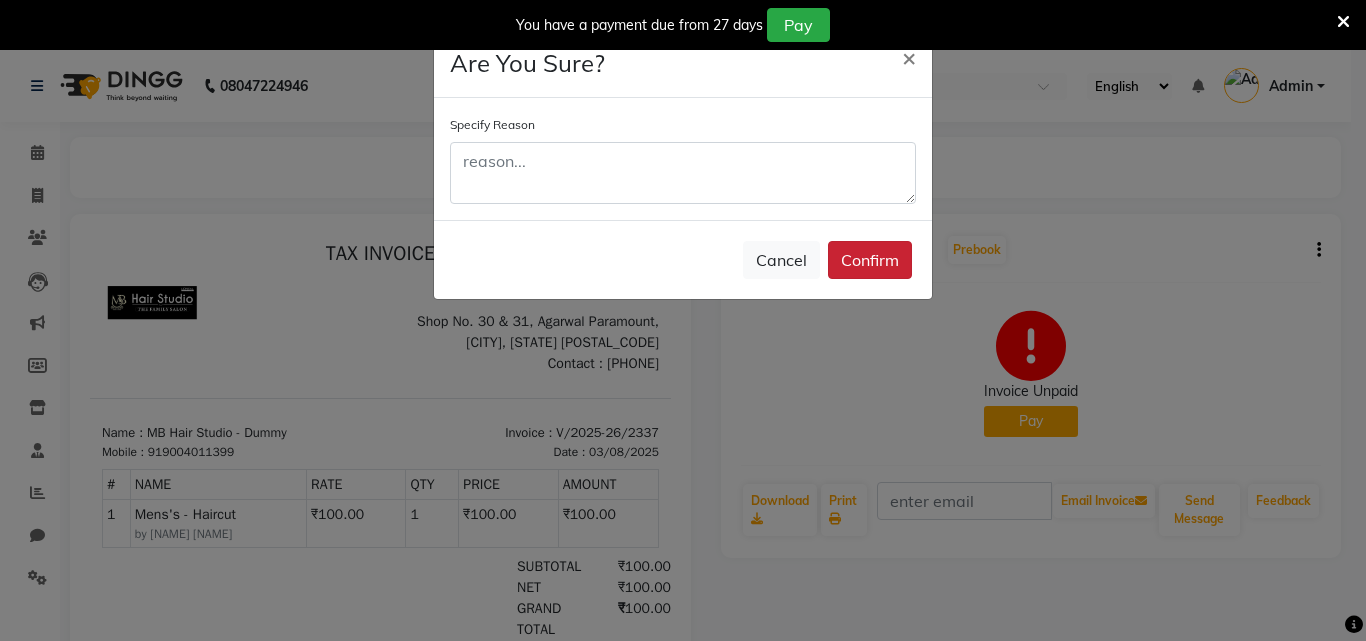 click on "Confirm" 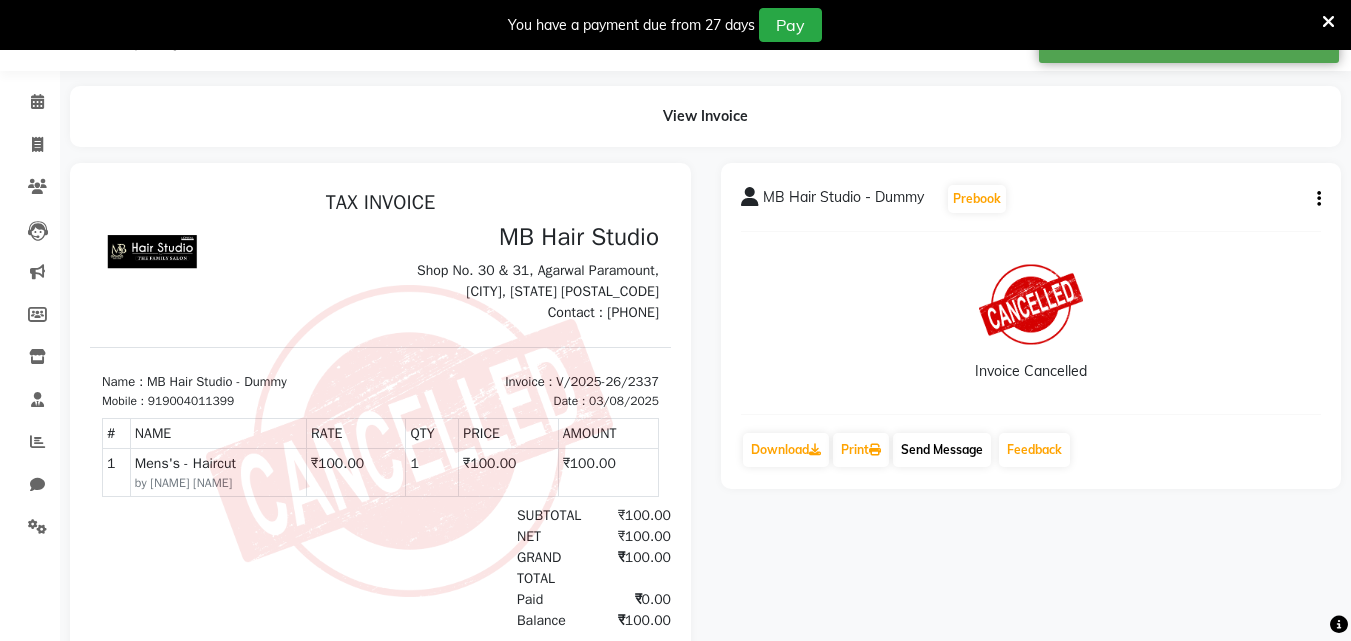scroll, scrollTop: 173, scrollLeft: 0, axis: vertical 